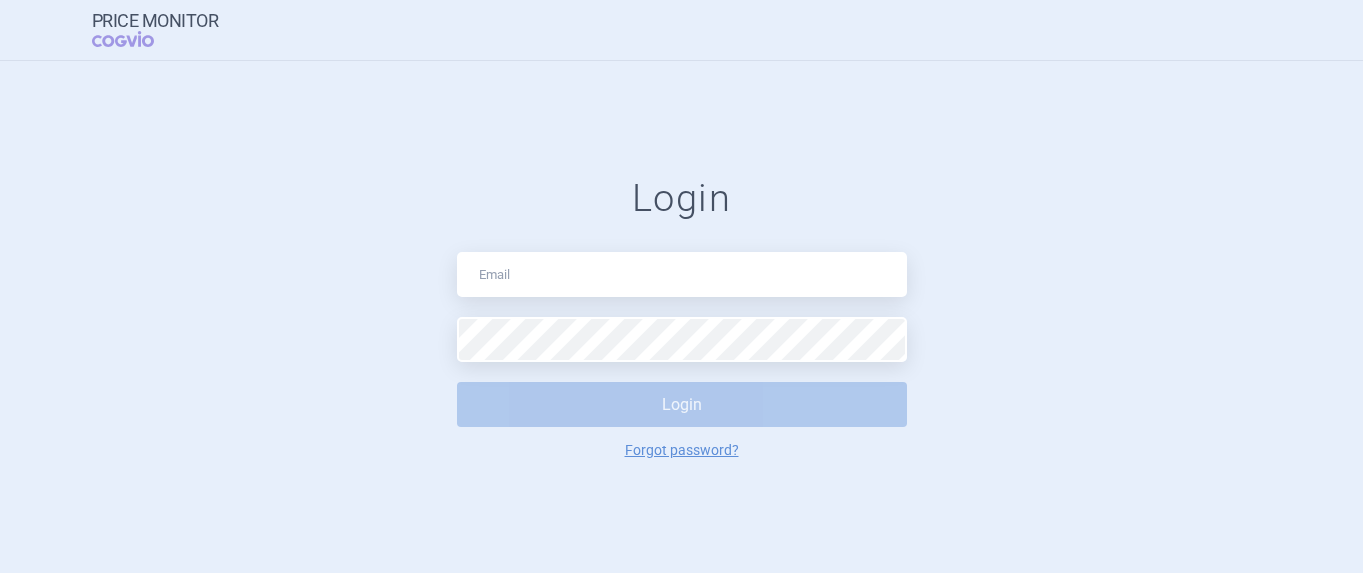scroll, scrollTop: 0, scrollLeft: 0, axis: both 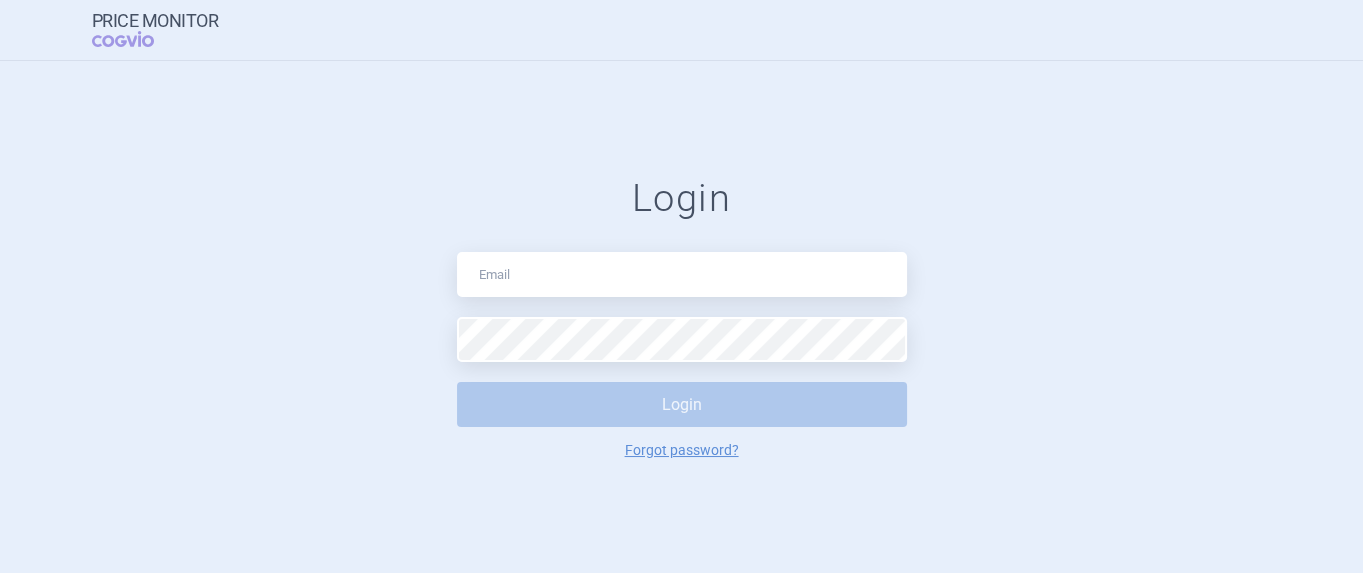 type on "[EMAIL_ADDRESS][DOMAIN_NAME]" 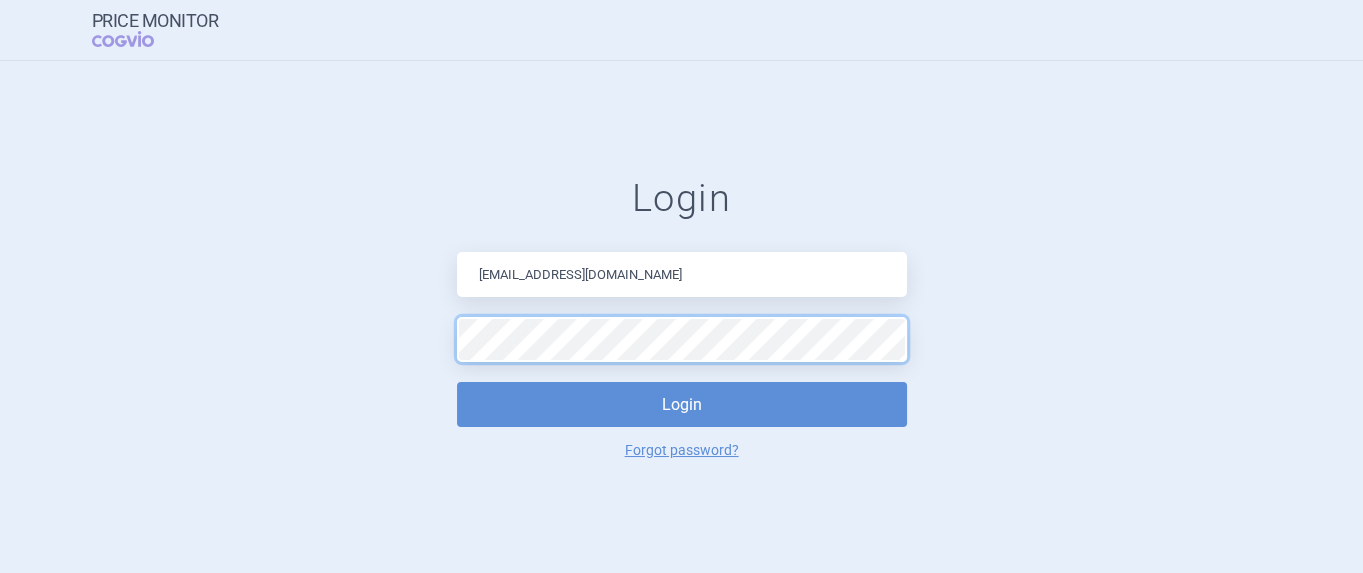 click on "Login" at bounding box center [682, 404] 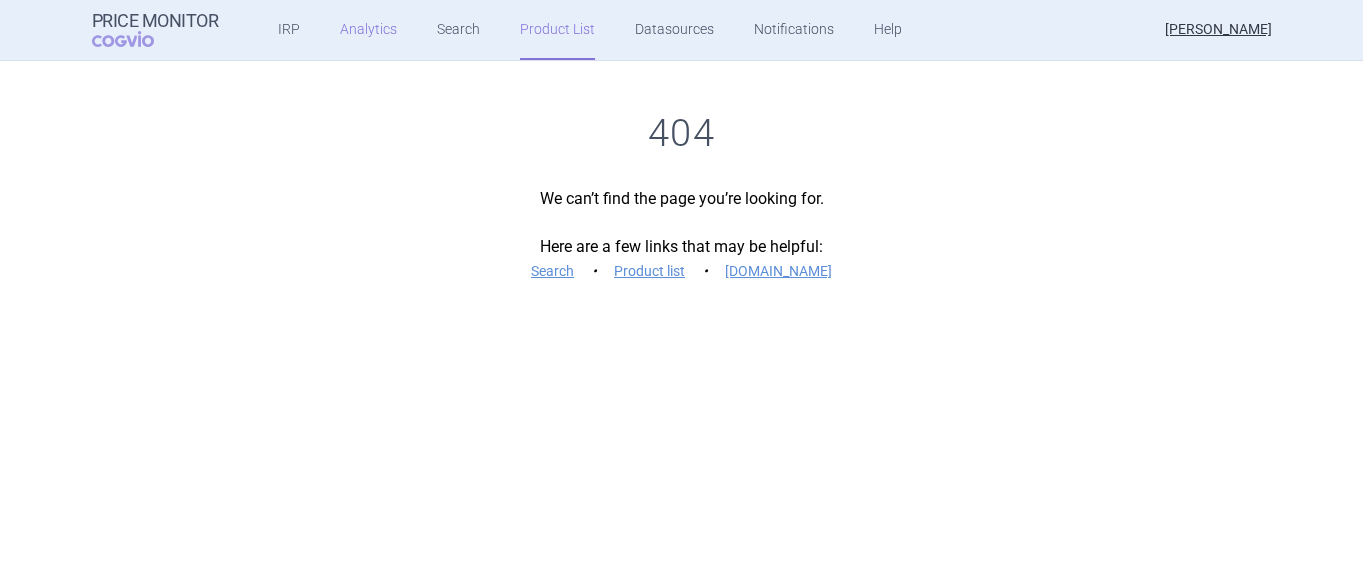 click on "Analytics" at bounding box center (368, 30) 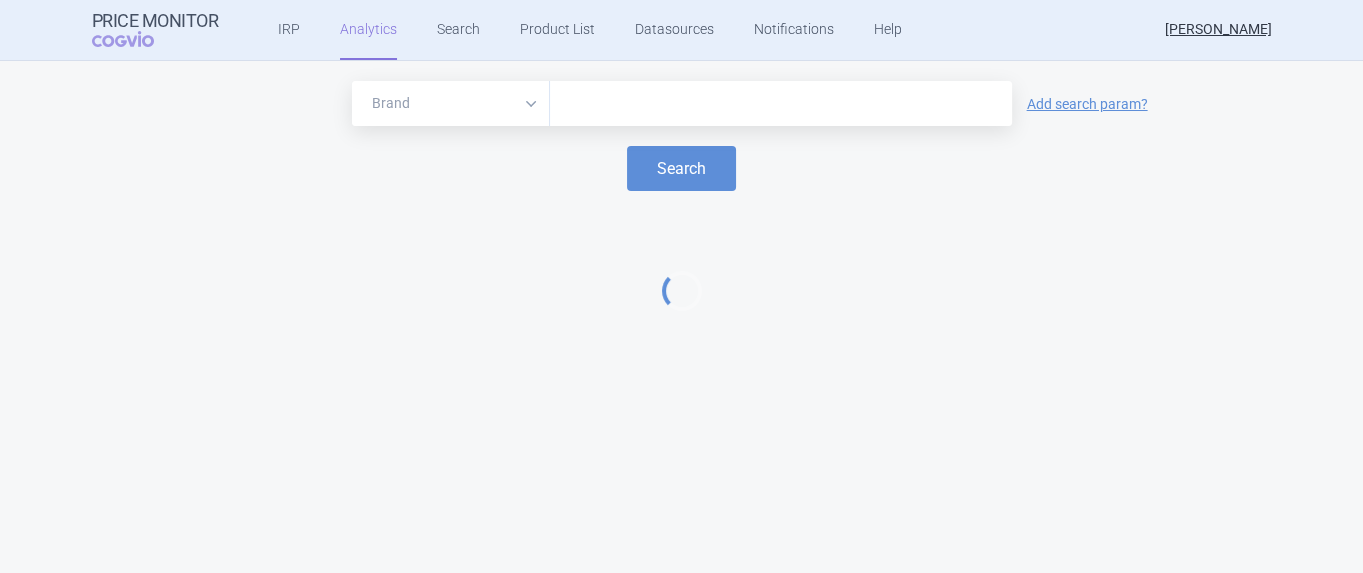 click at bounding box center [781, 104] 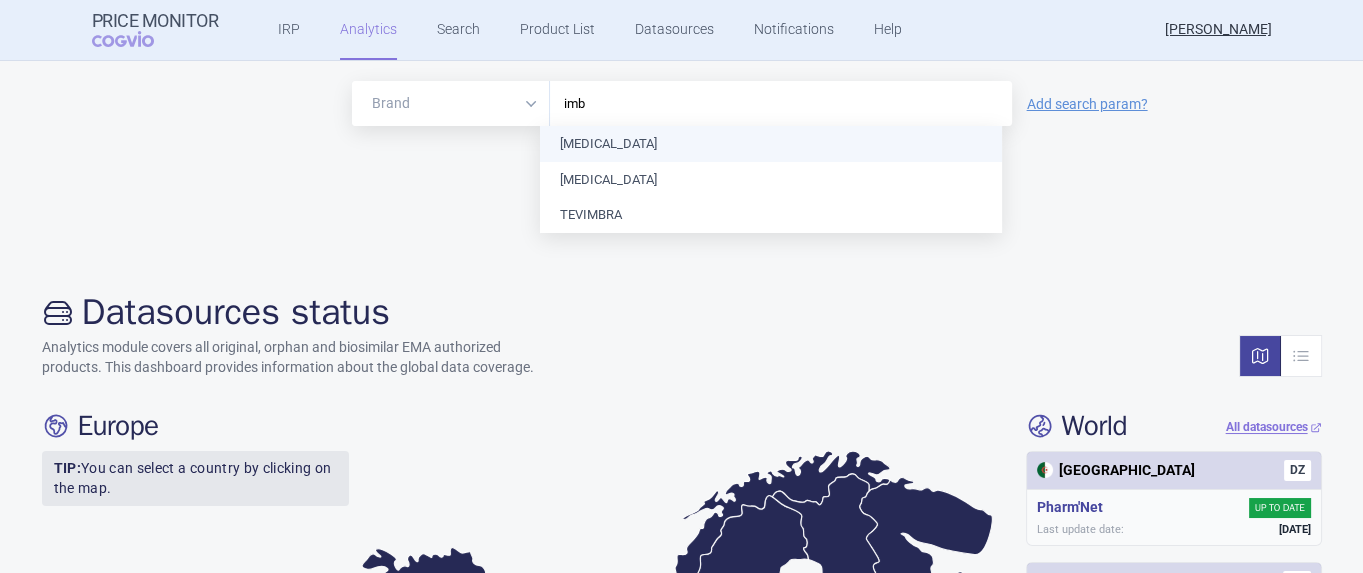 type on "imbr" 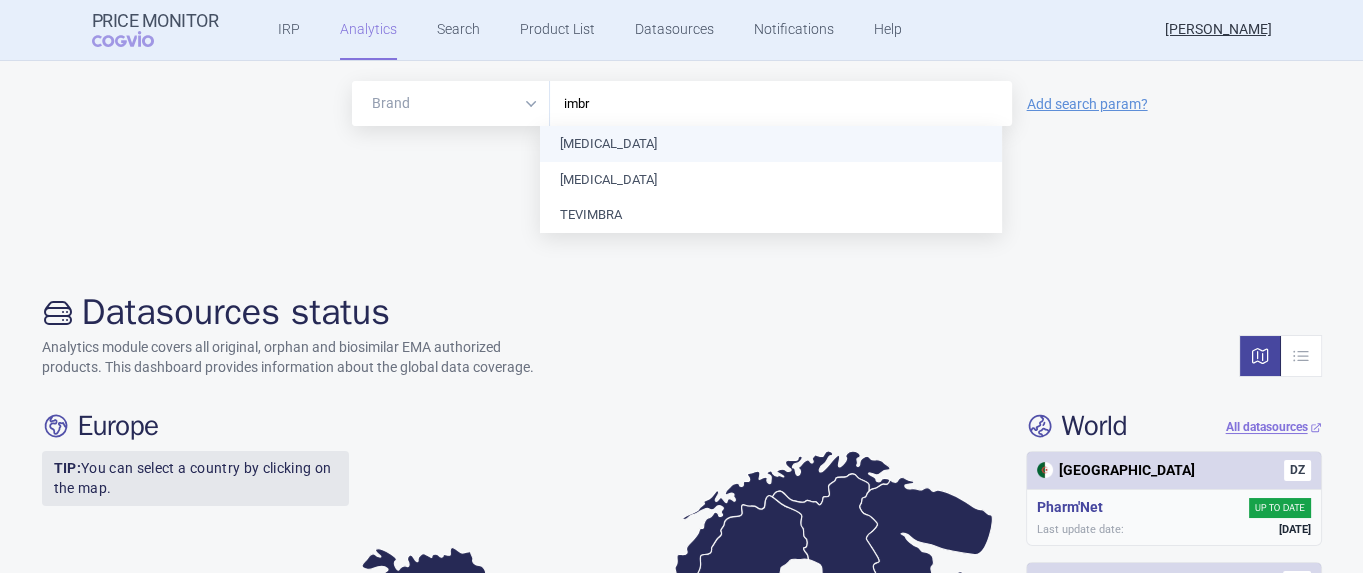 type 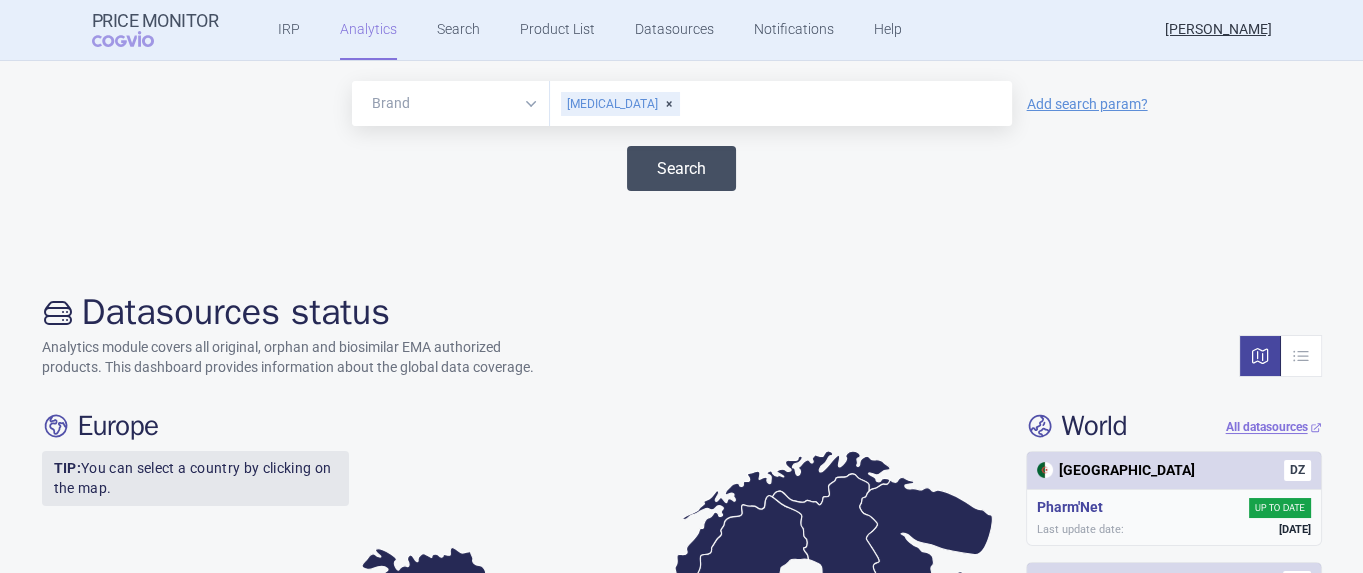 click on "Search" at bounding box center (681, 168) 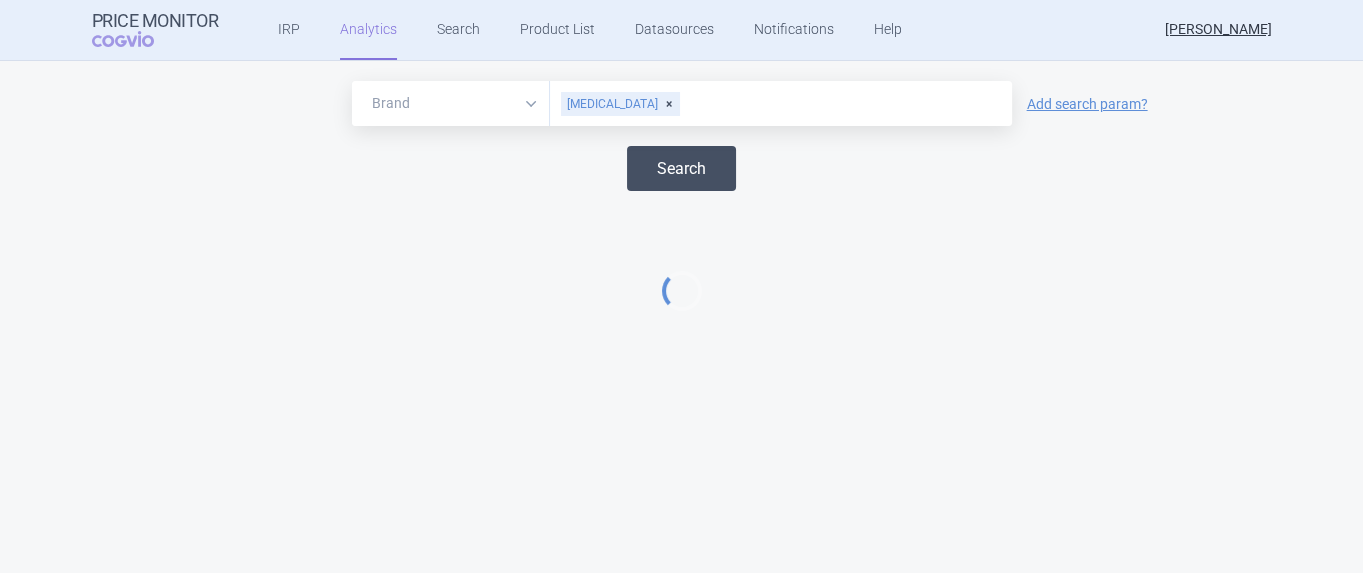 select on "EUR" 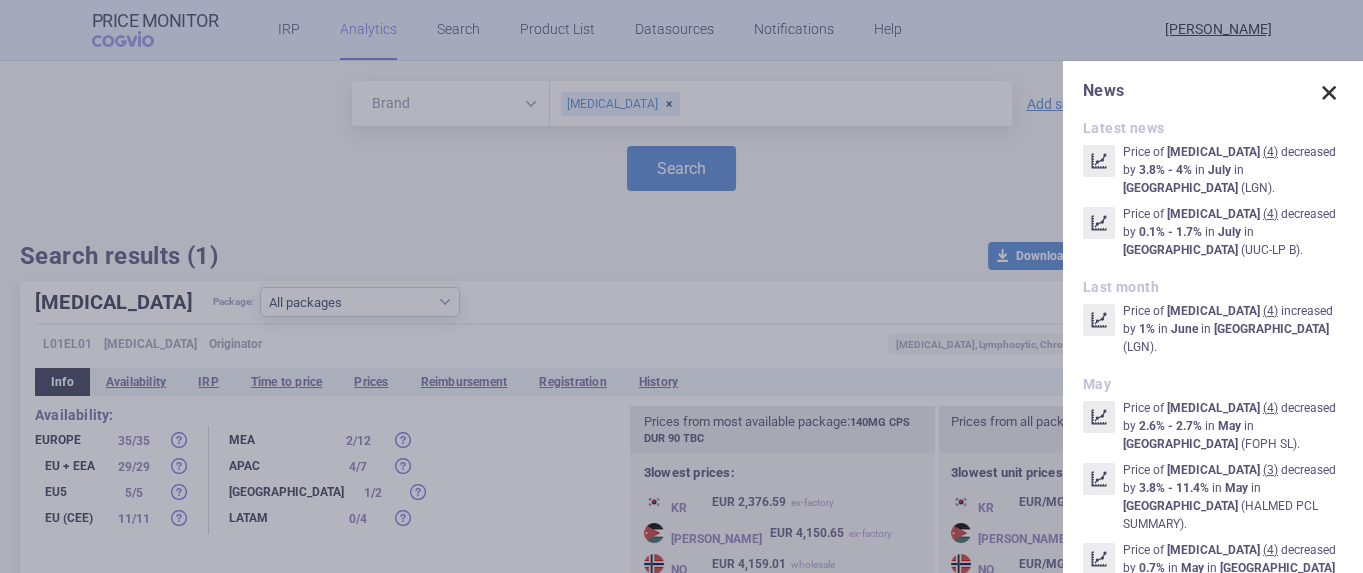 click at bounding box center (1329, 93) 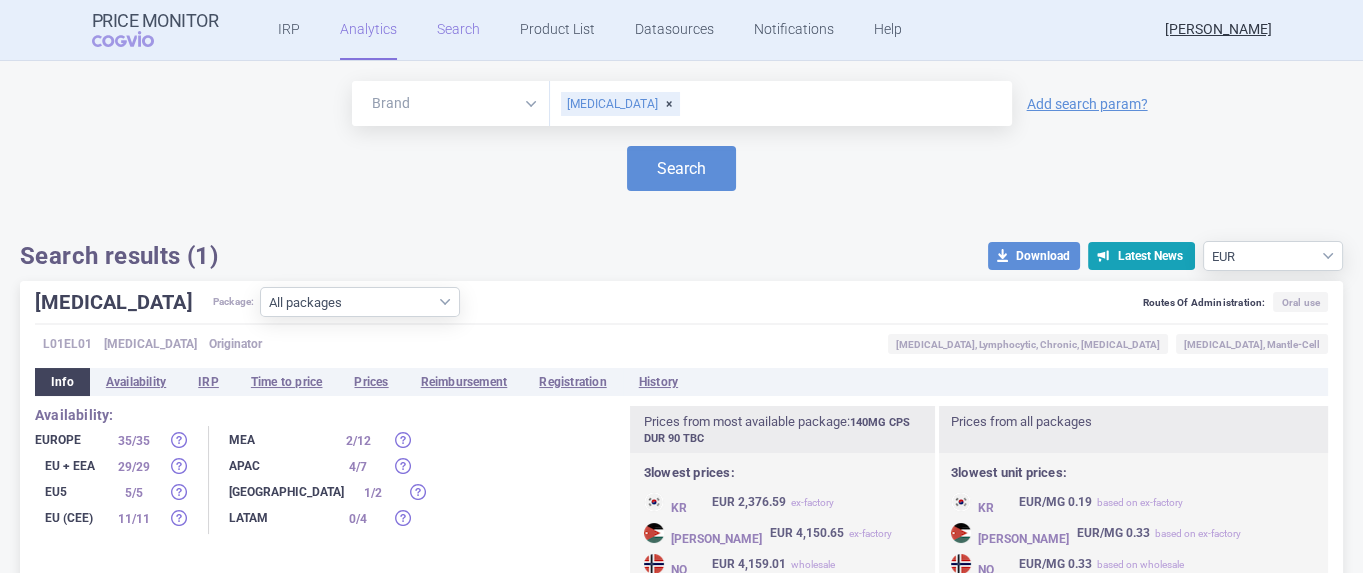 click on "Search" at bounding box center (458, 30) 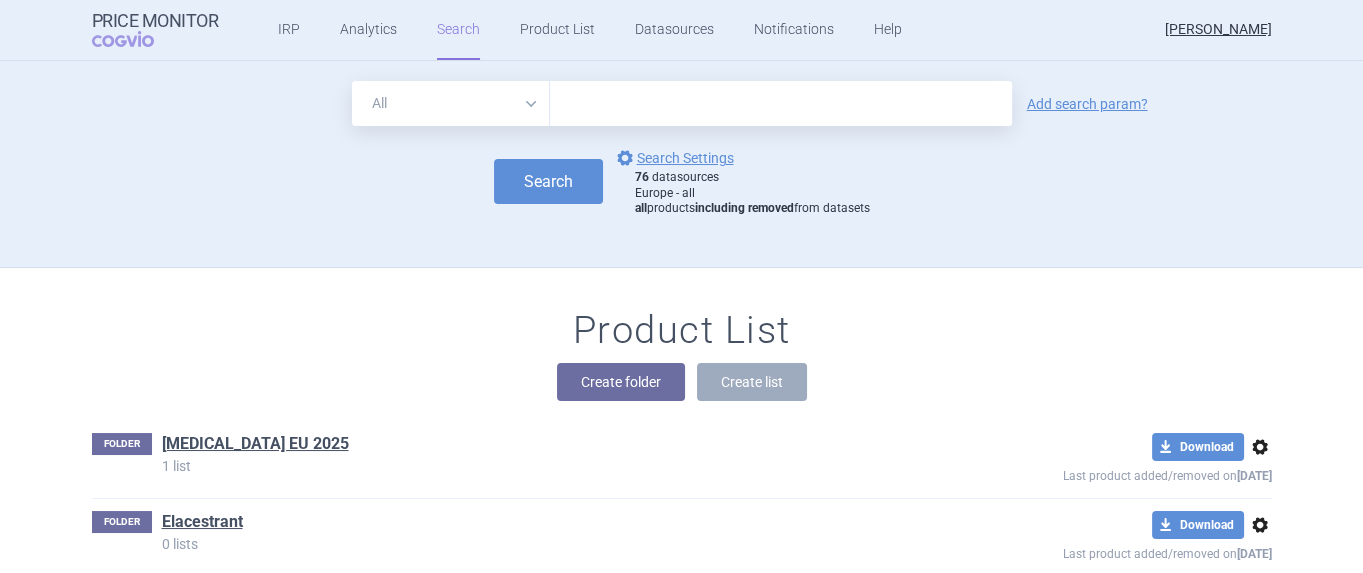 click at bounding box center (781, 103) 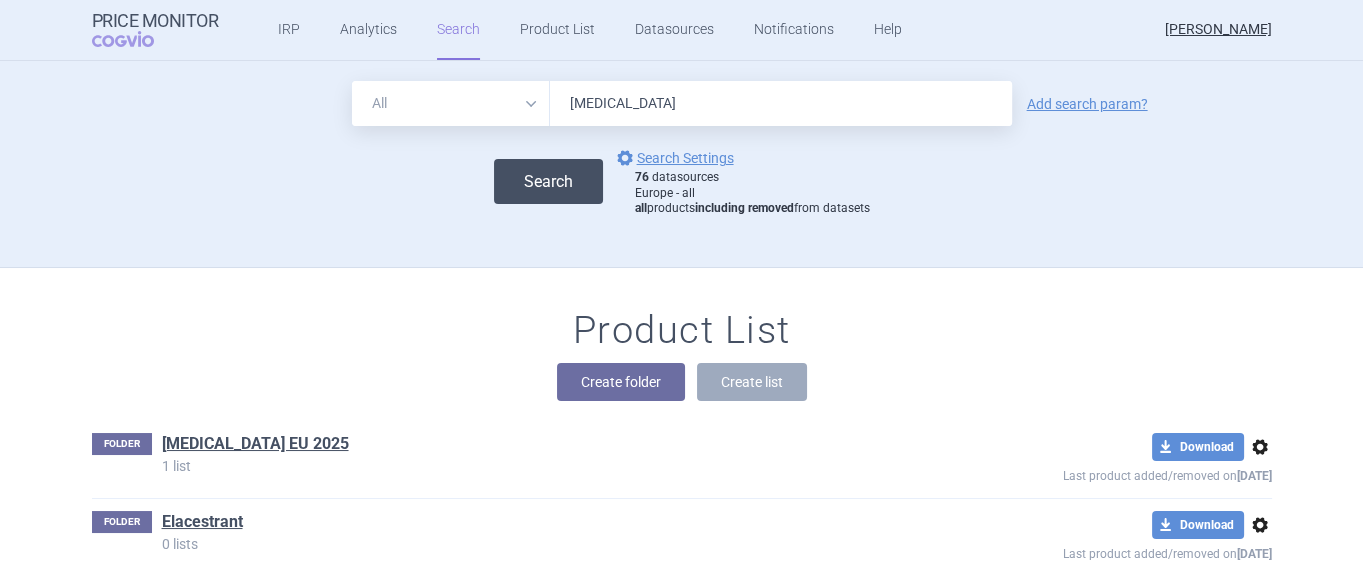 type on "[MEDICAL_DATA]" 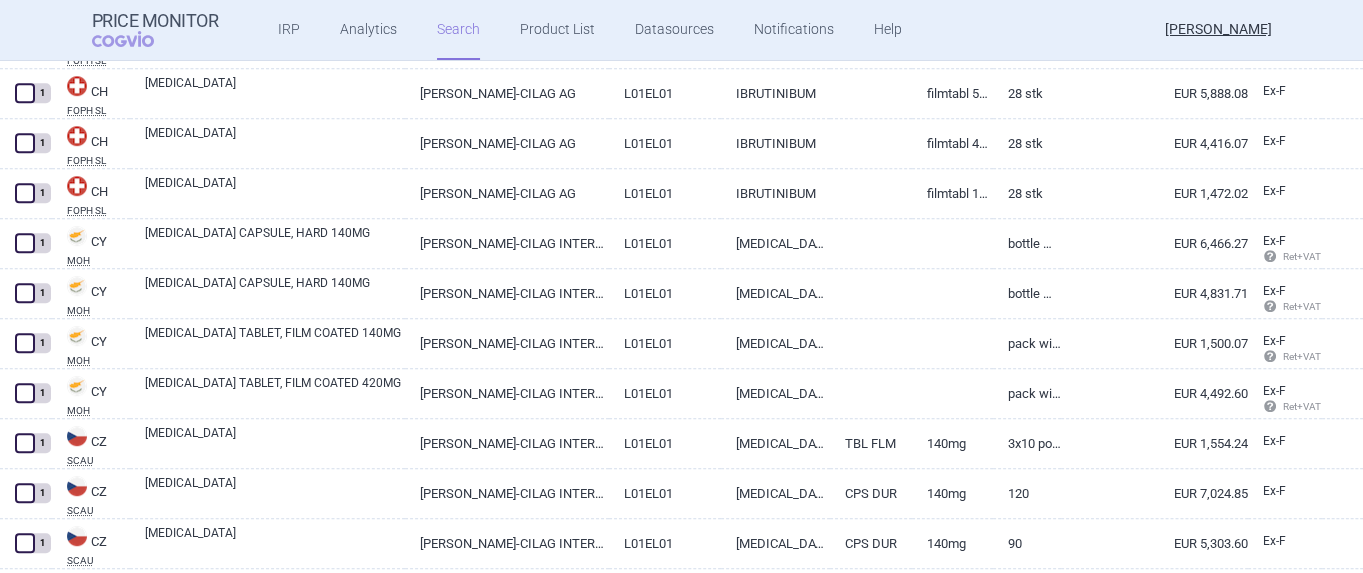 scroll, scrollTop: 1625, scrollLeft: 0, axis: vertical 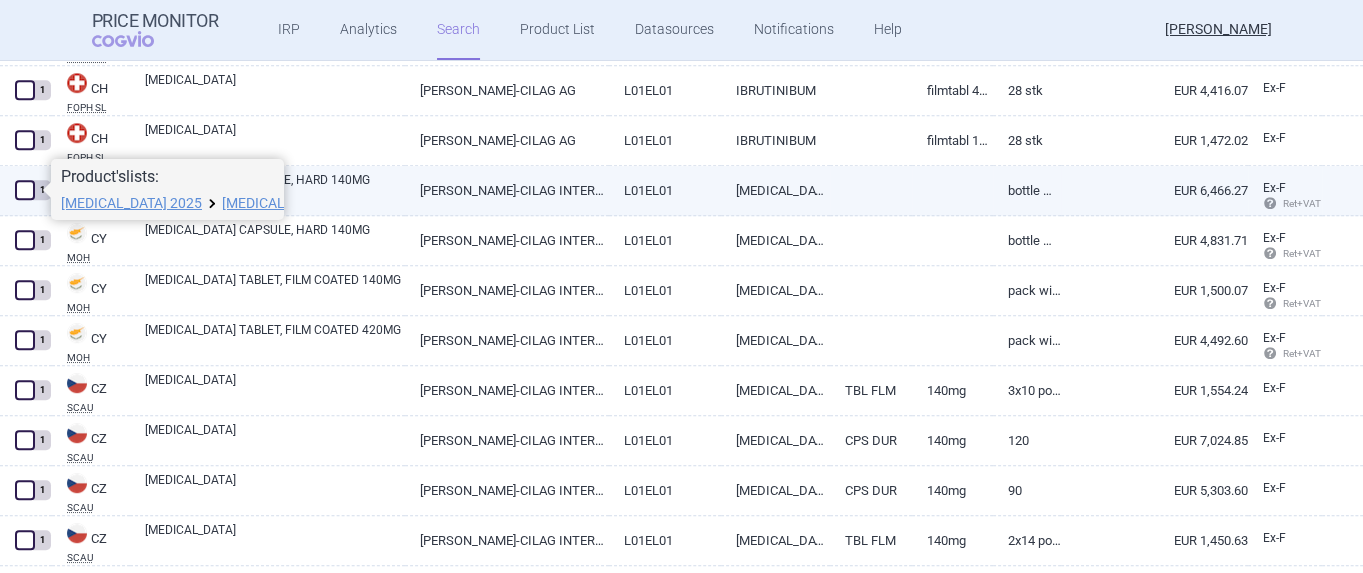 click at bounding box center (25, 190) 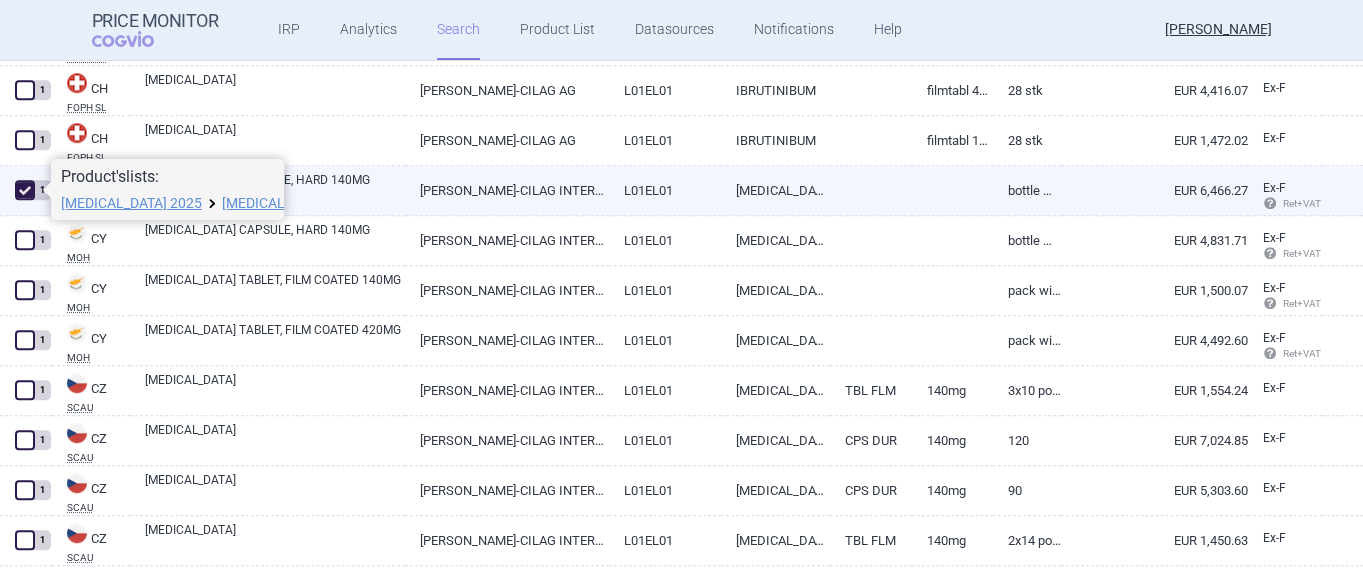 checkbox on "true" 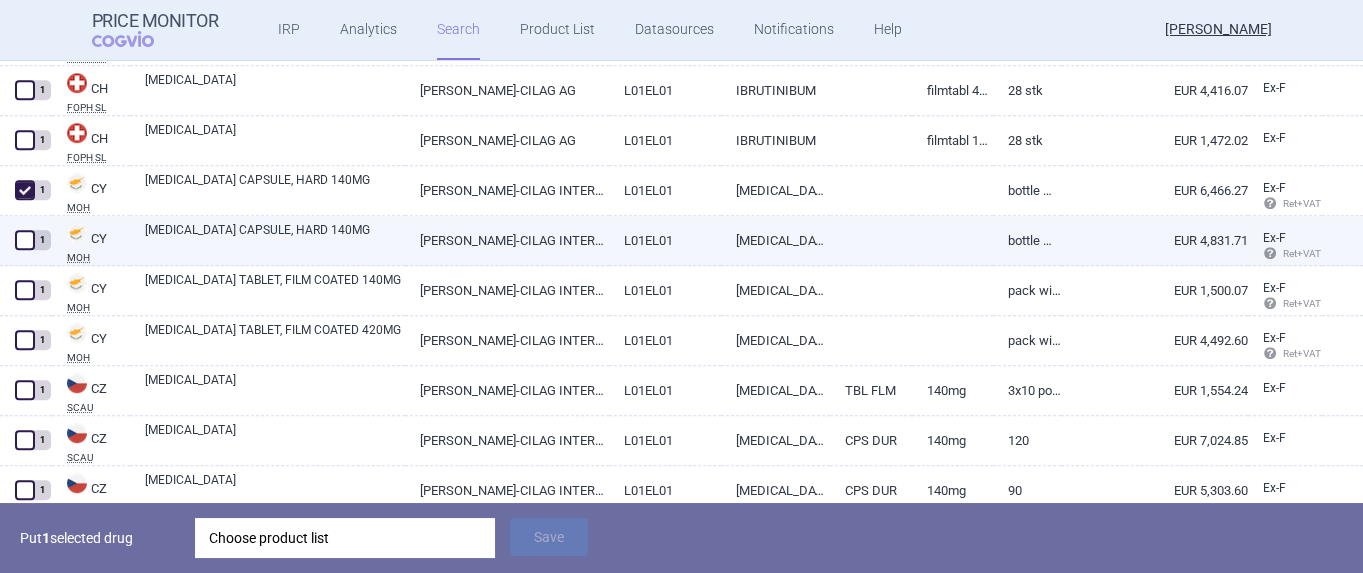 click at bounding box center (25, 240) 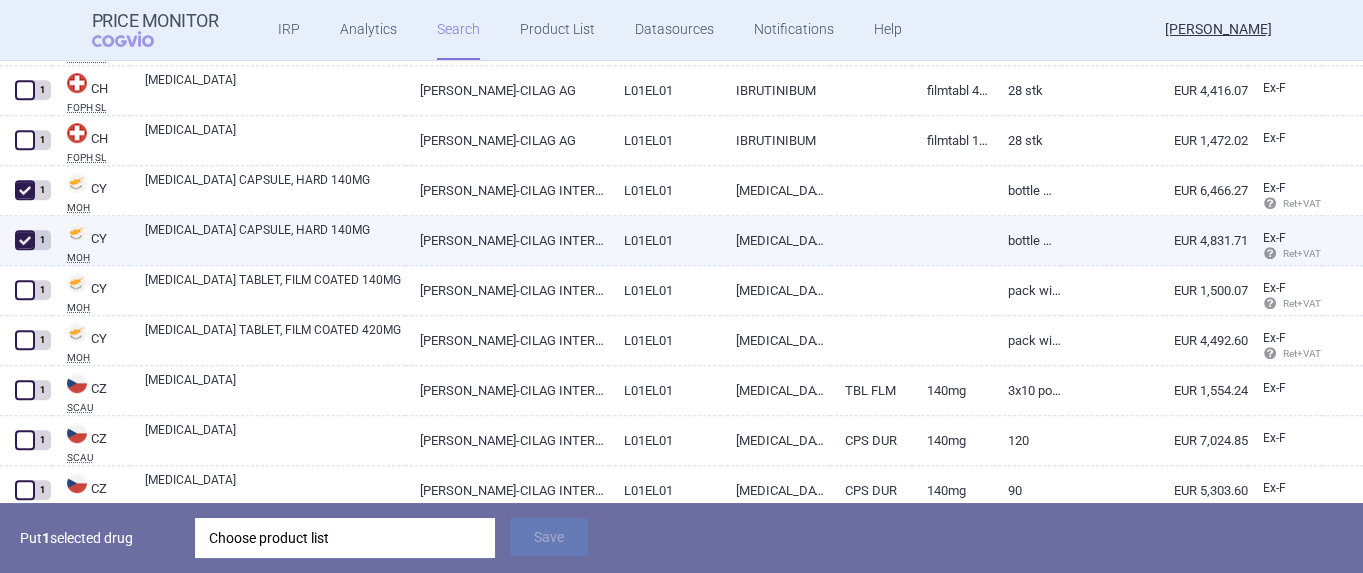 checkbox on "true" 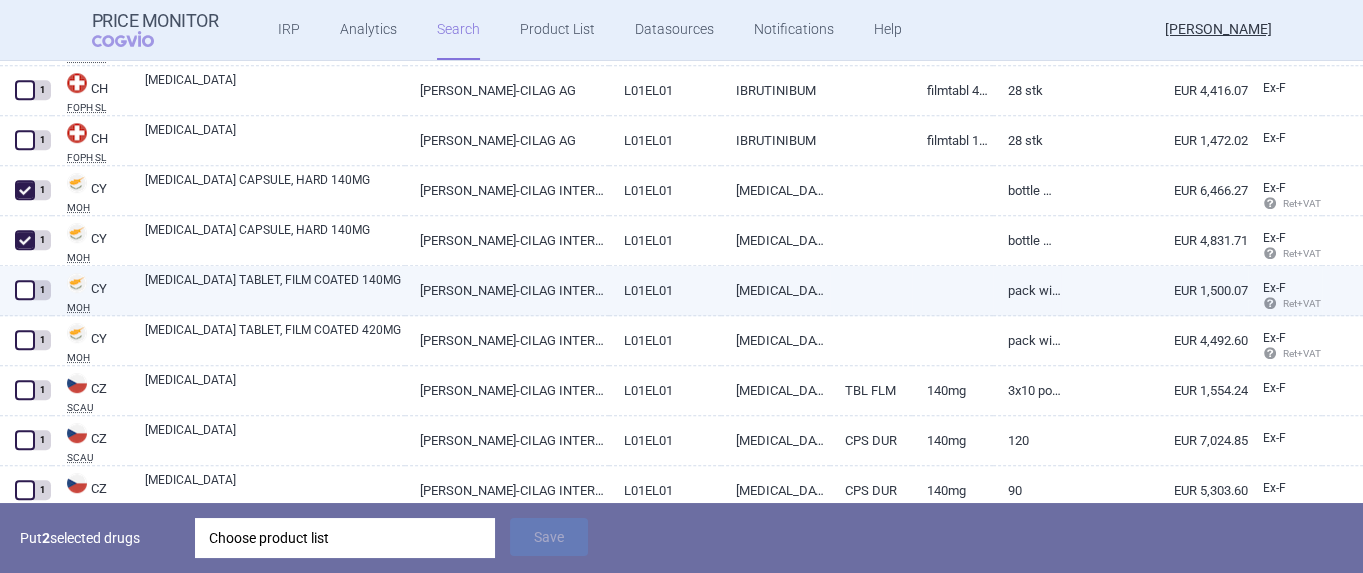 click at bounding box center [25, 290] 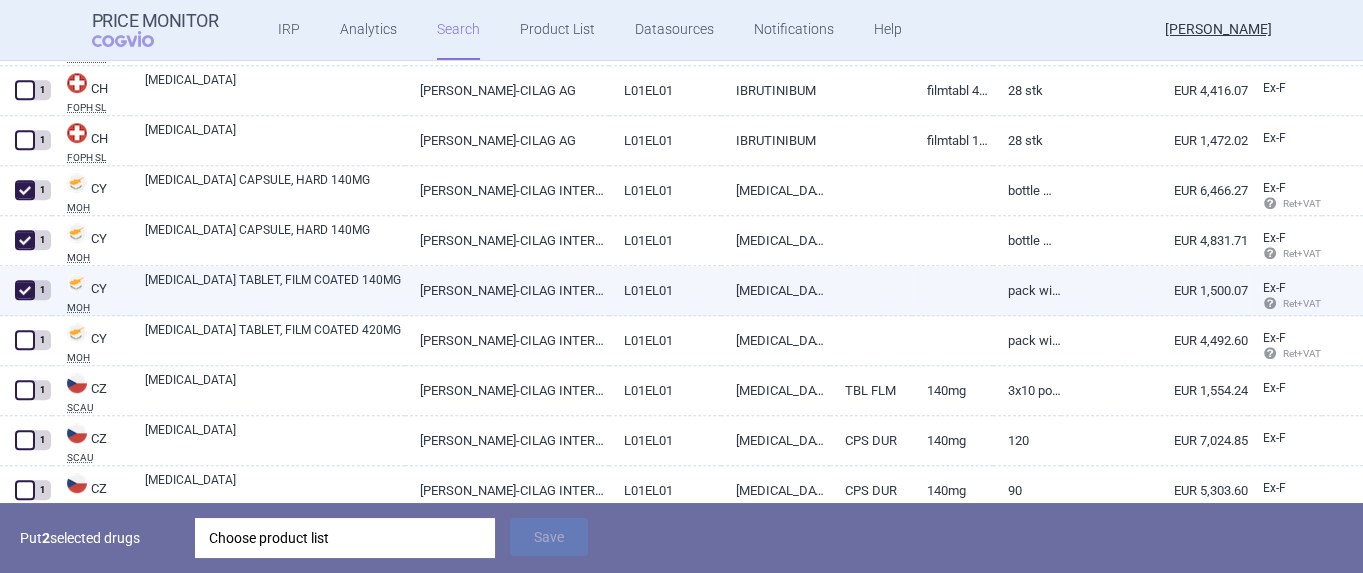 checkbox on "true" 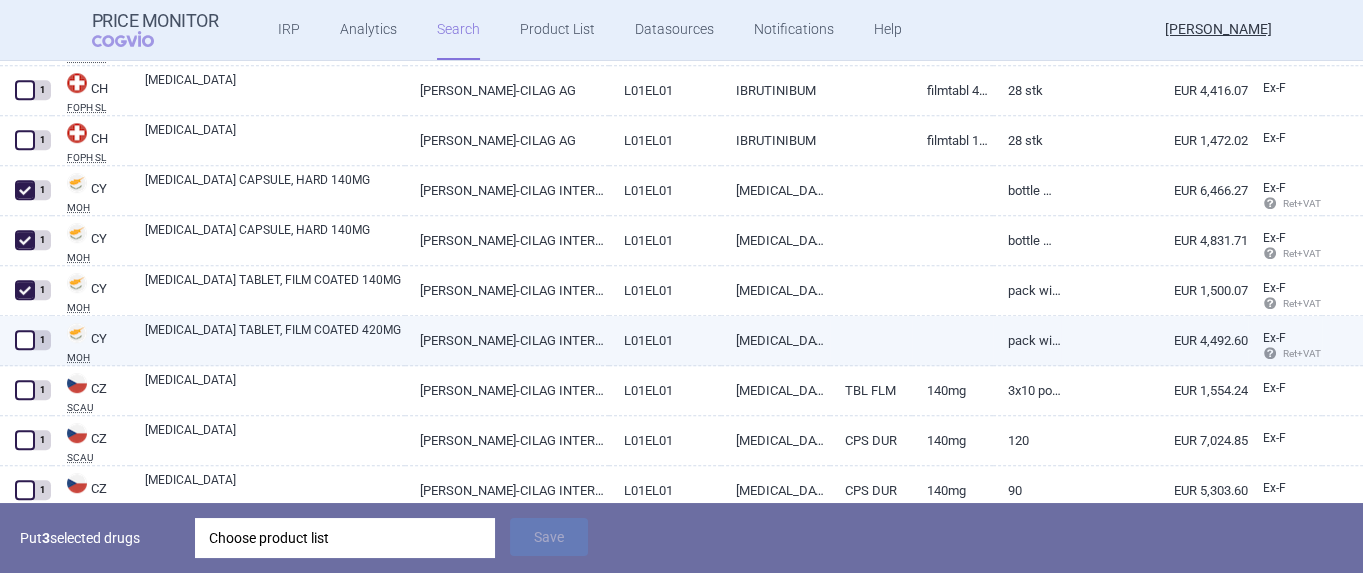 click at bounding box center (25, 340) 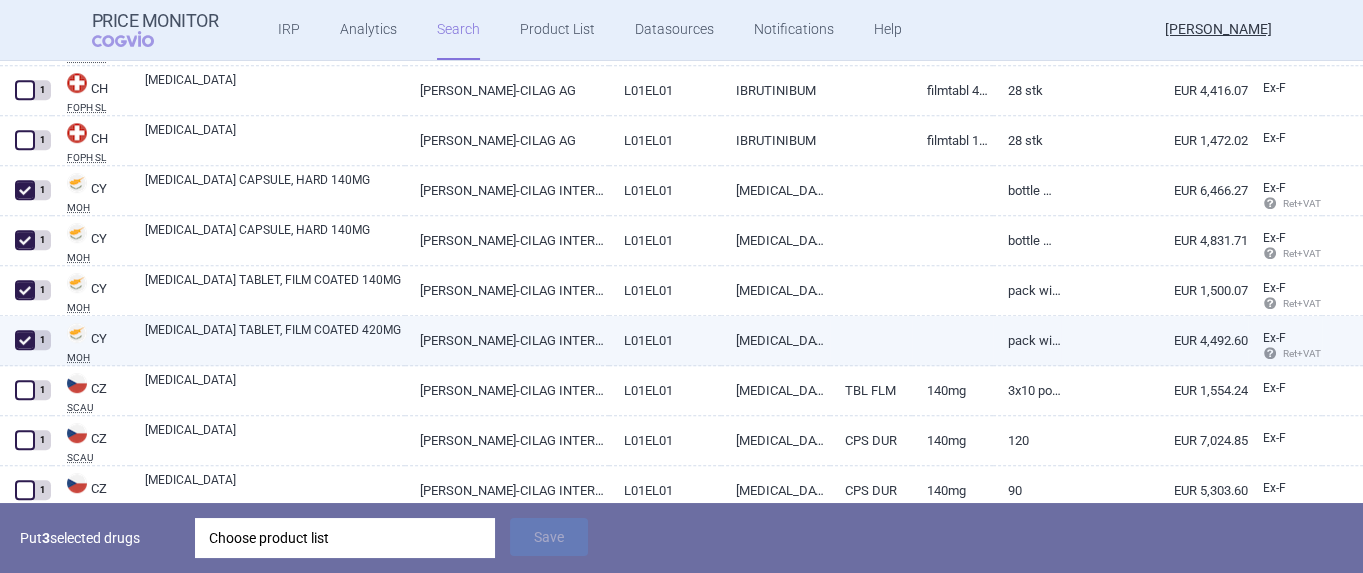 checkbox on "true" 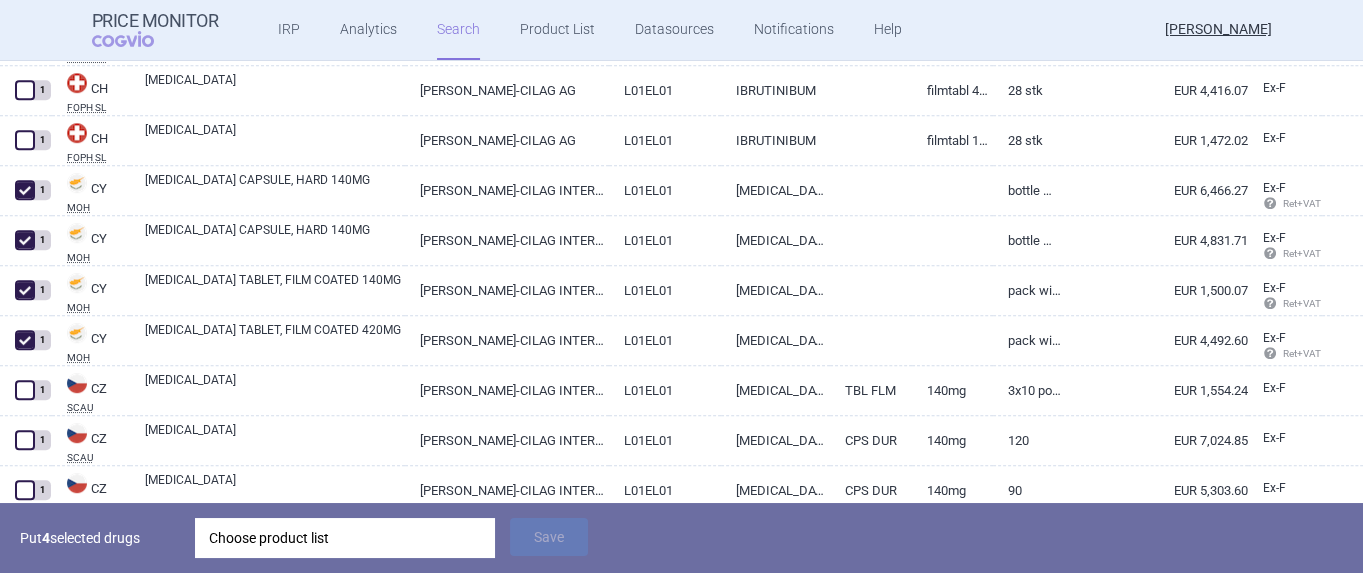 click on "Choose product list" at bounding box center [345, 538] 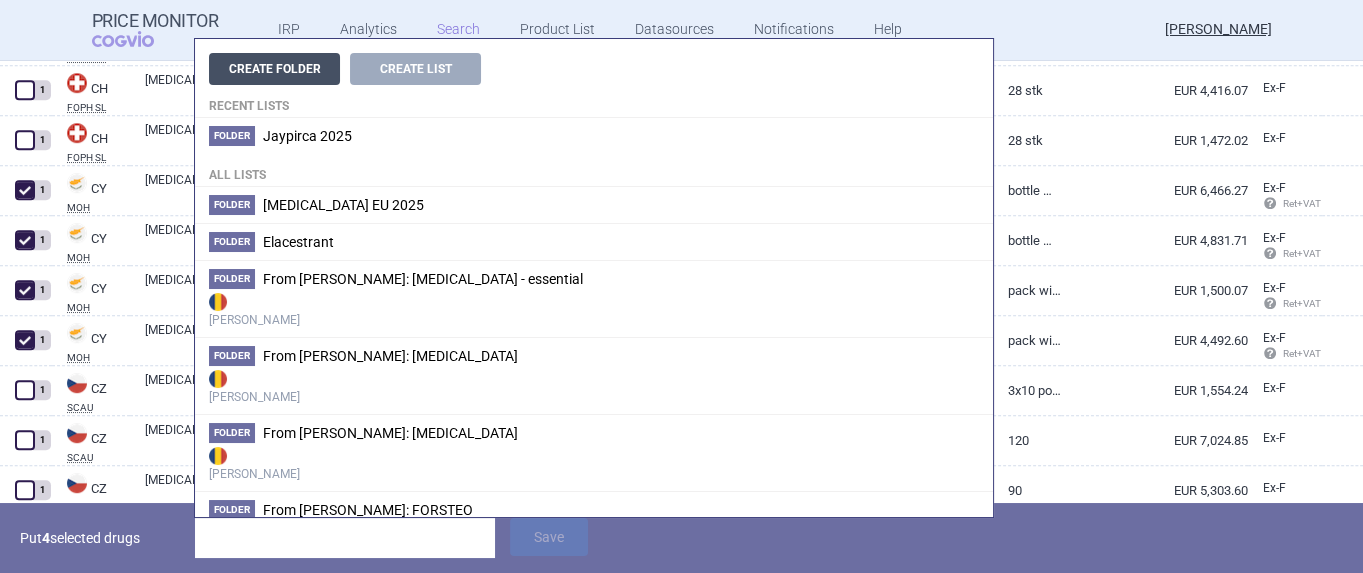 click on "Create Folder" at bounding box center (274, 69) 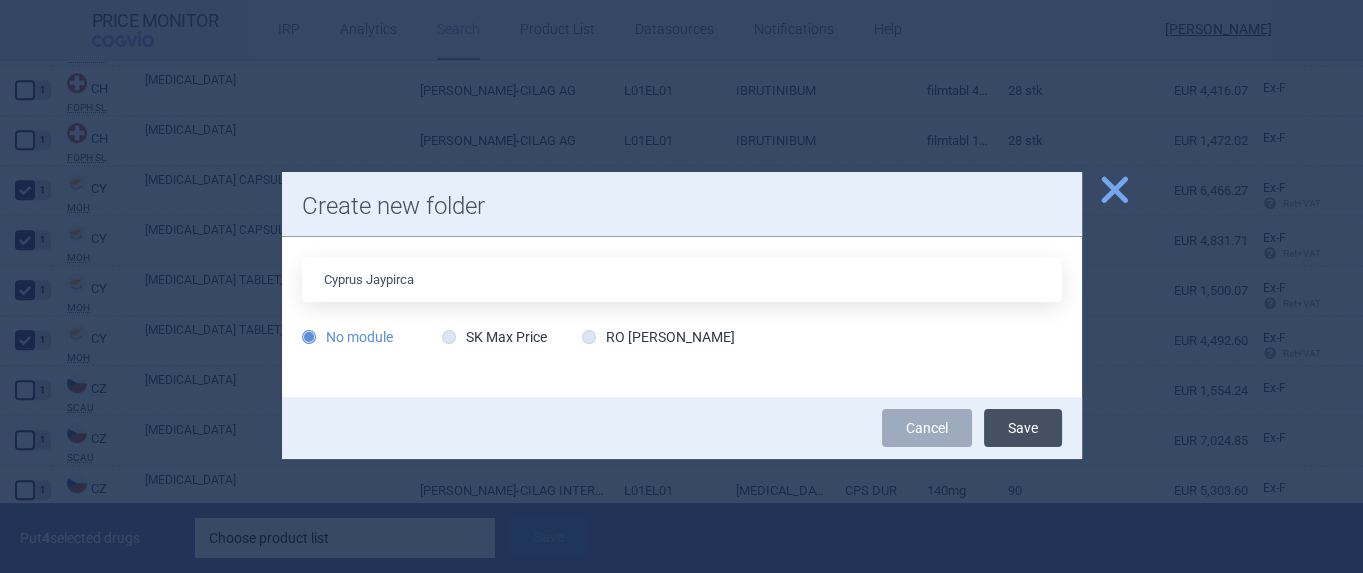 type on "Cyprus Jaypirca" 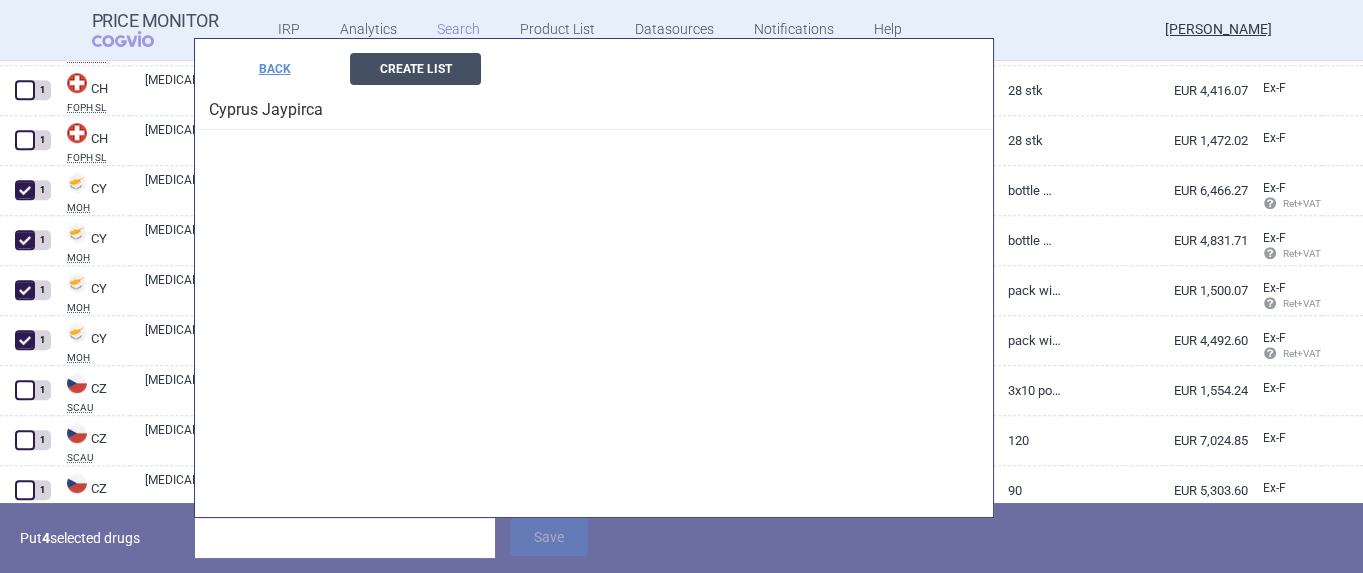 click on "Create List" at bounding box center [415, 69] 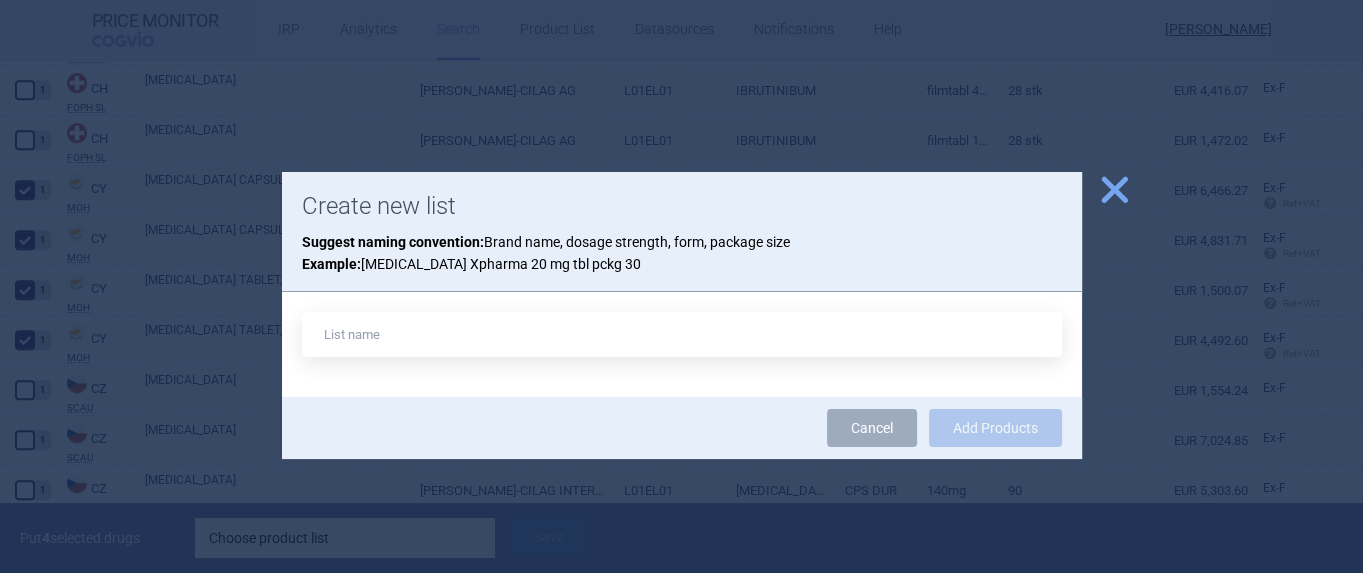 click at bounding box center (682, 334) 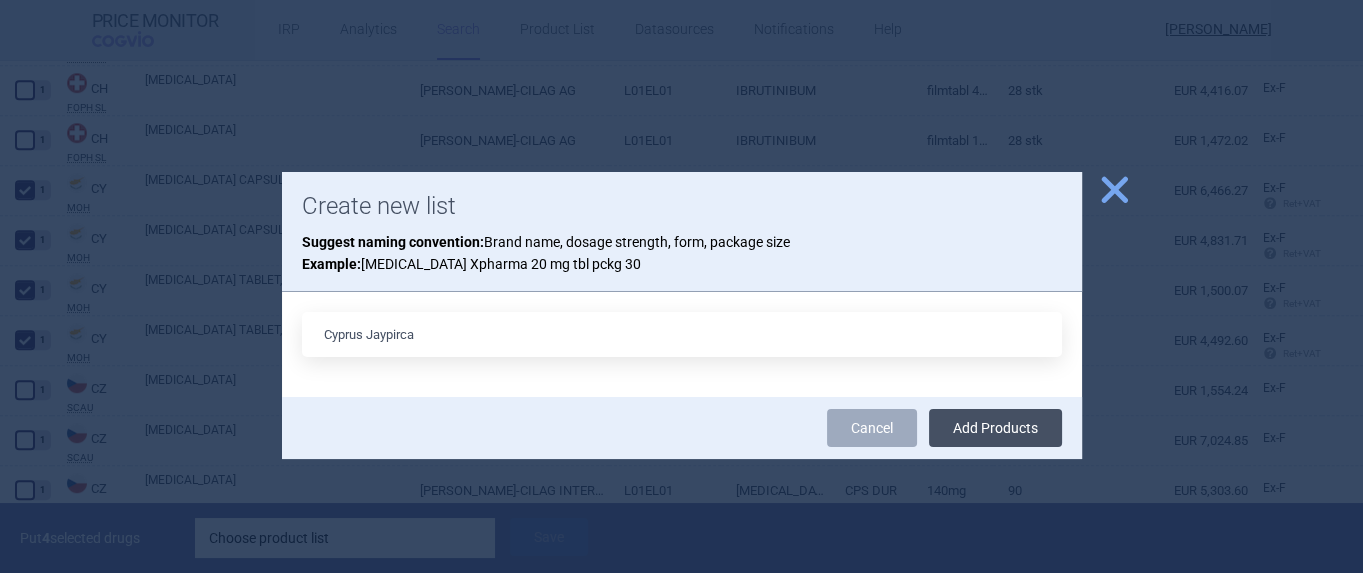 type on "Cyprus Jaypirca" 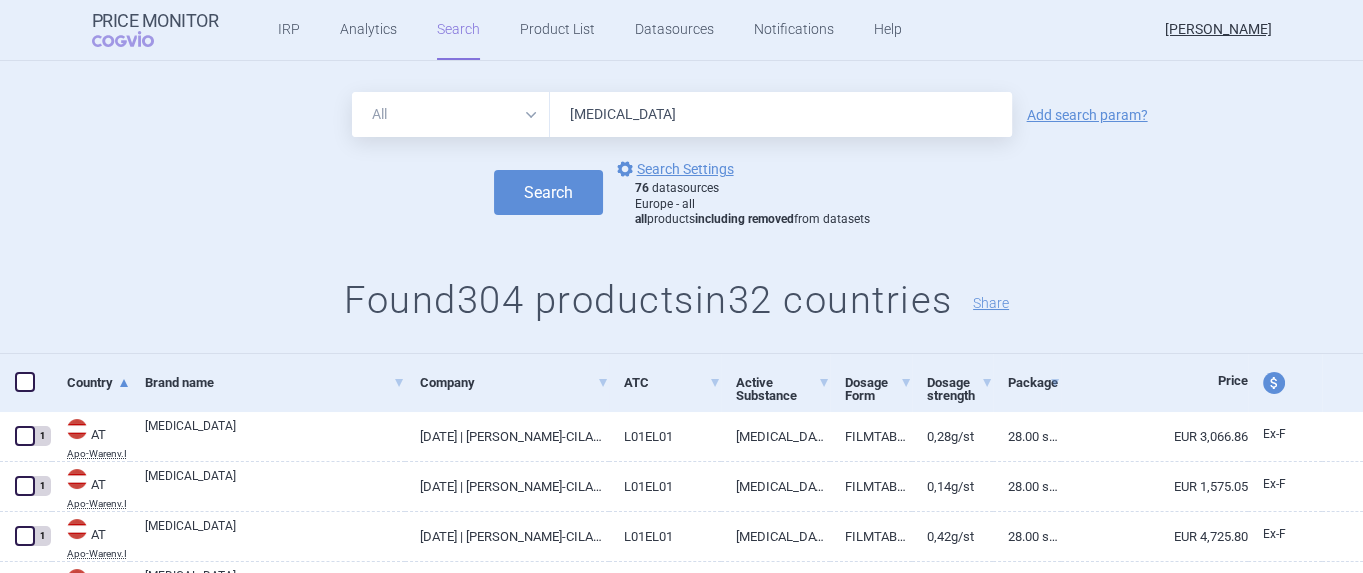 scroll, scrollTop: 0, scrollLeft: 0, axis: both 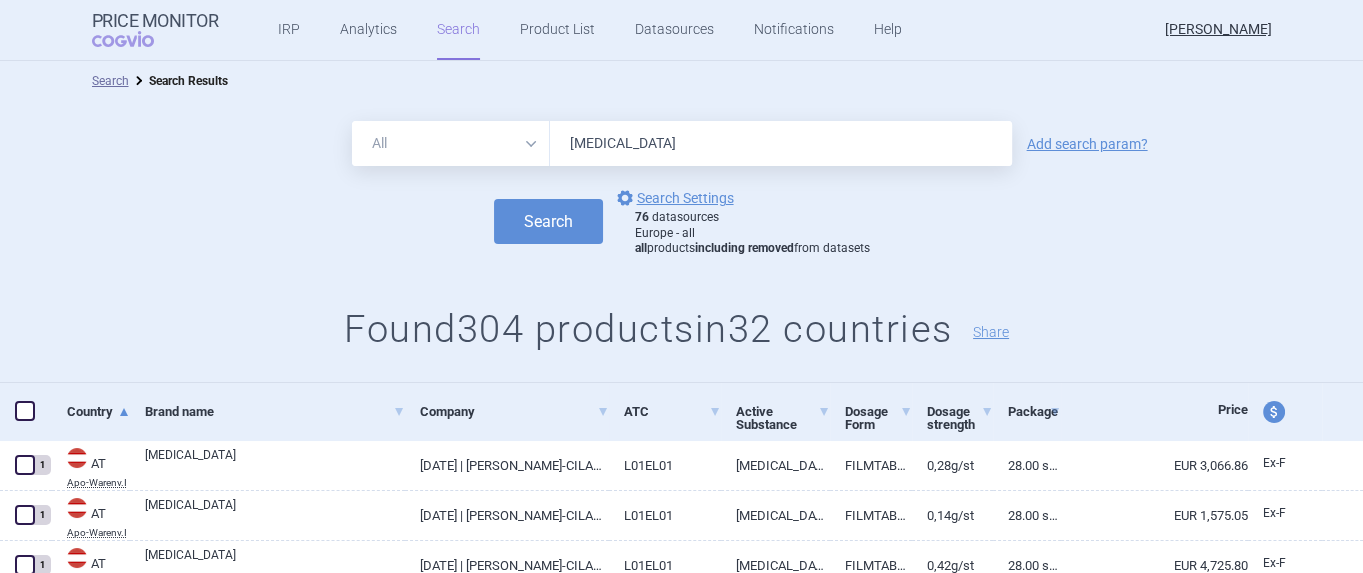drag, startPoint x: 658, startPoint y: 155, endPoint x: 527, endPoint y: 137, distance: 132.23087 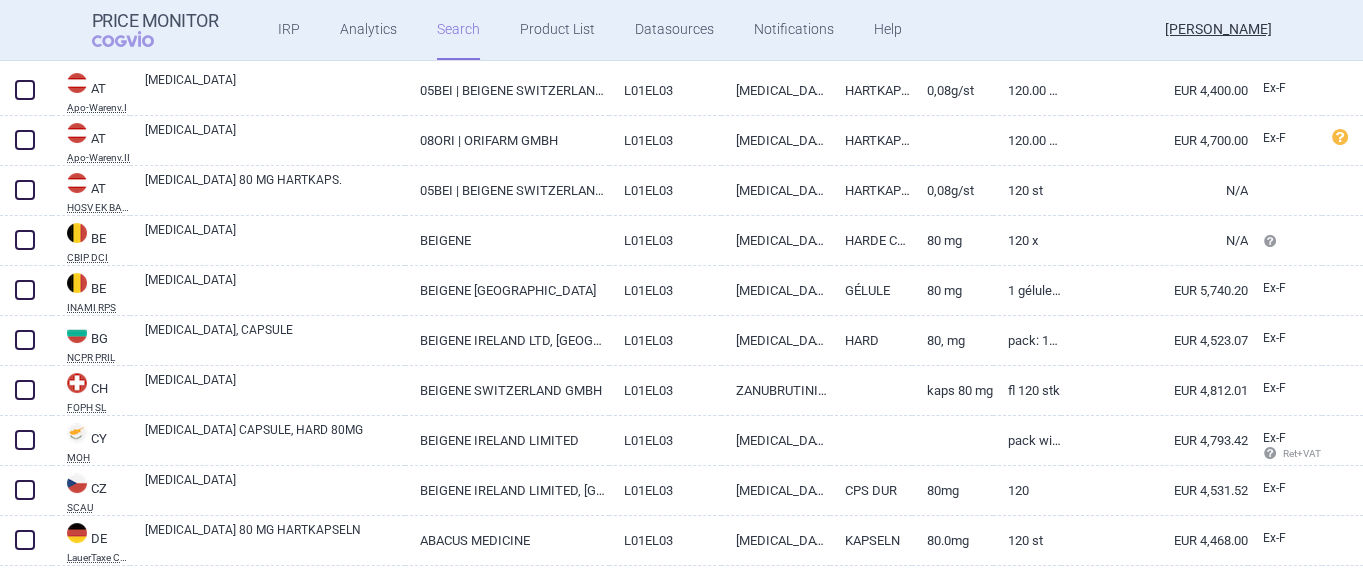 scroll, scrollTop: 500, scrollLeft: 0, axis: vertical 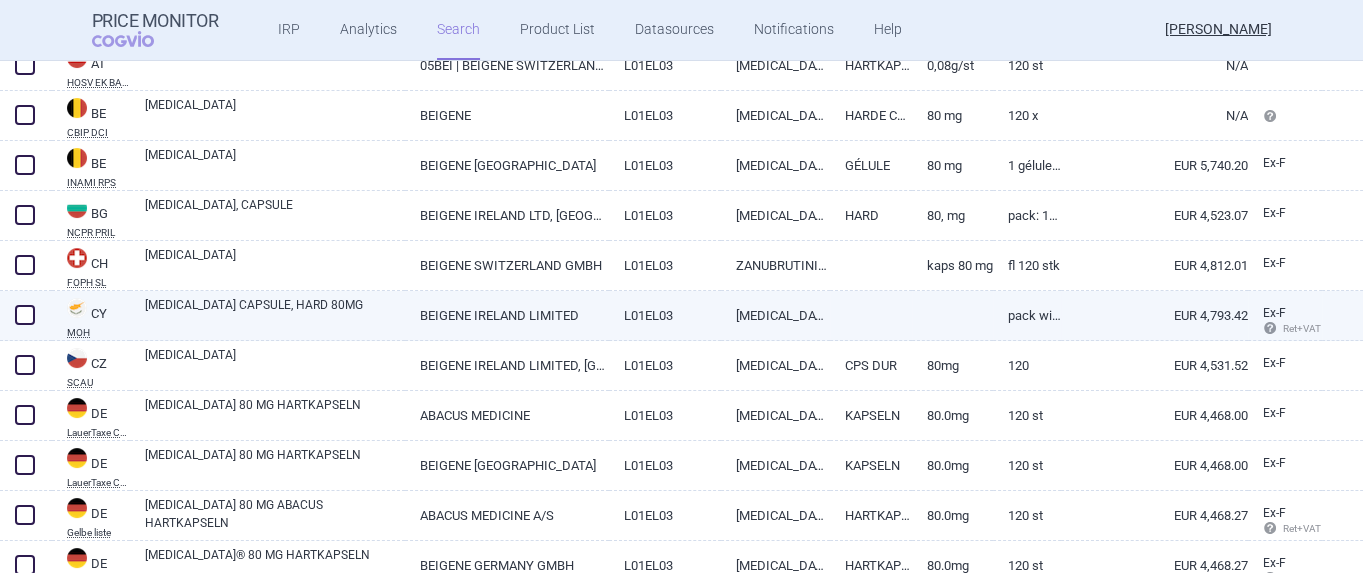 click at bounding box center [25, 315] 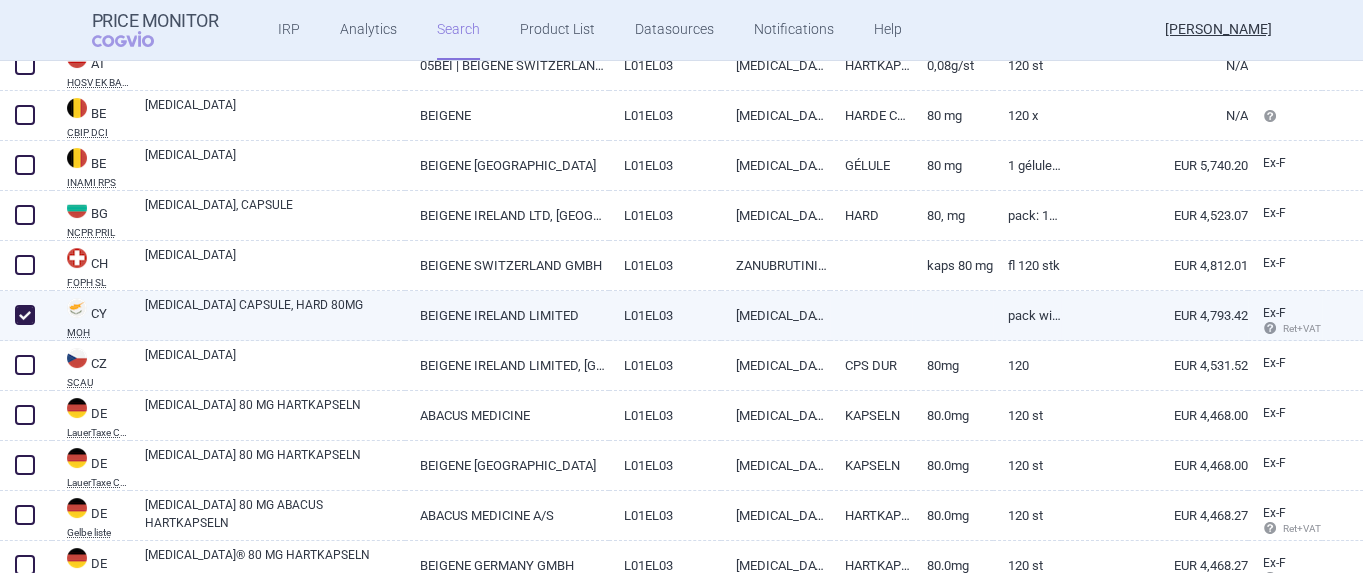 checkbox on "true" 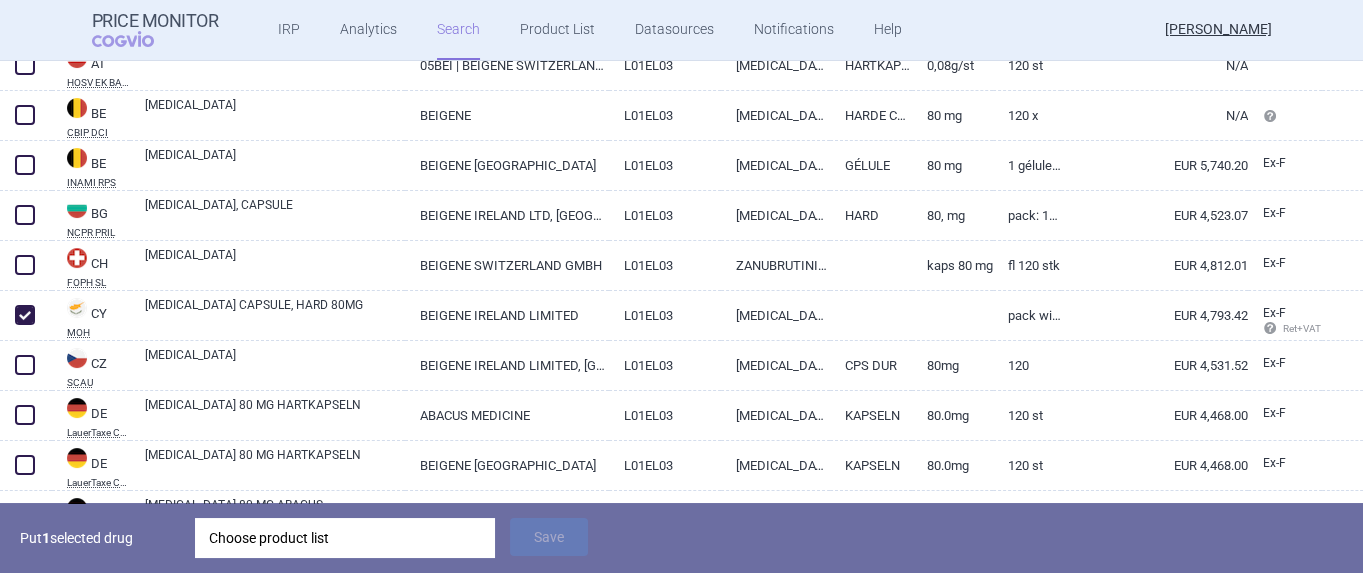 click on "Choose product list" at bounding box center [345, 538] 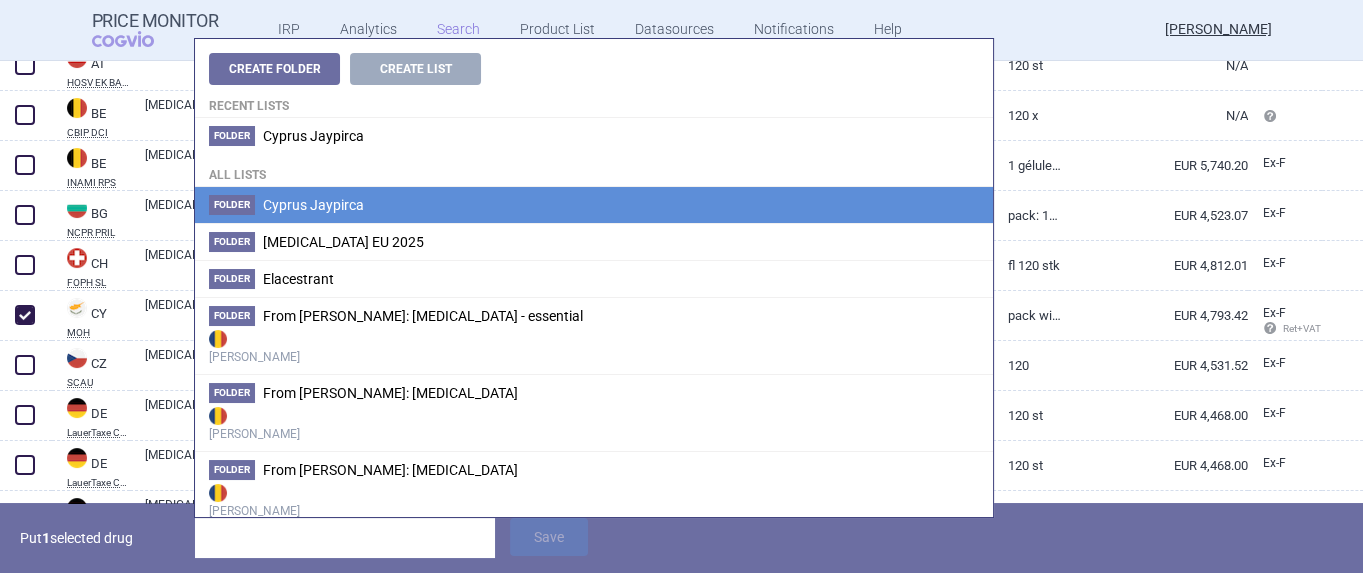 click on "Folder Cyprus Jaypirca" at bounding box center [594, 205] 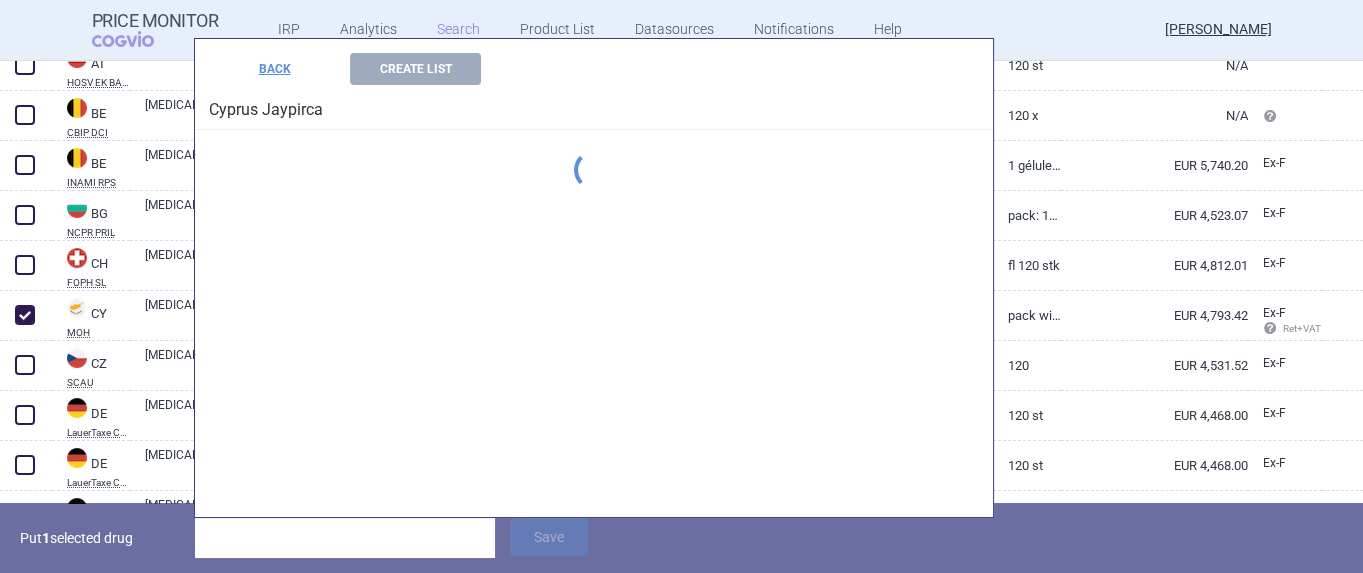 click on "Create Folder Create List Recent lists Folder Cyprus Jaypirca All lists Folder Cyprus Jaypirca Folder [MEDICAL_DATA] EU 2025 Folder Elacestrant Folder From [PERSON_NAME]: [MEDICAL_DATA] - essential  Max Price Folder From [PERSON_NAME]: [MEDICAL_DATA]  Max Price Folder From [PERSON_NAME]: [MEDICAL_DATA]  Max Price Folder From [PERSON_NAME]: FORSTEO  Max Price Folder From [PERSON_NAME]: FORSTEO - IPC 2022  Max Price Folder From [PERSON_NAME]: Insuline competitie  Max Price Folder From [PERSON_NAME]: [PERSON_NAME] analysis new  Max Price Folder From [PERSON_NAME]: [PERSON_NAME] correction [DATE]  Max Price Folder From [PERSON_NAME]: [PERSON_NAME] correction [DATE]  Max Price Folder From [PERSON_NAME]: [PERSON_NAME] correction [DATE] - new legislation  Max Price Folder From [PERSON_NAME]: Munjaro competitie  Max Price Folder From [PERSON_NAME]: [MEDICAL_DATA] NEW  Max Price Folder From [PERSON_NAME]: Verzenios  Max Price Folder [MEDICAL_DATA] 2025 Folder JAYPIRCA Folder Jaypirca 2025 Folder Jaypirca [DATE] Folder jaypirca [DATE] Folder Oncologie BP 24  [PERSON_NAME] Folder Oncologie [DATE]  [PERSON_NAME] Folder retsevmo 25 Folder RO Max Price - example for [PERSON_NAME] [PERSON_NAME] Price Folder" at bounding box center (594, 278) 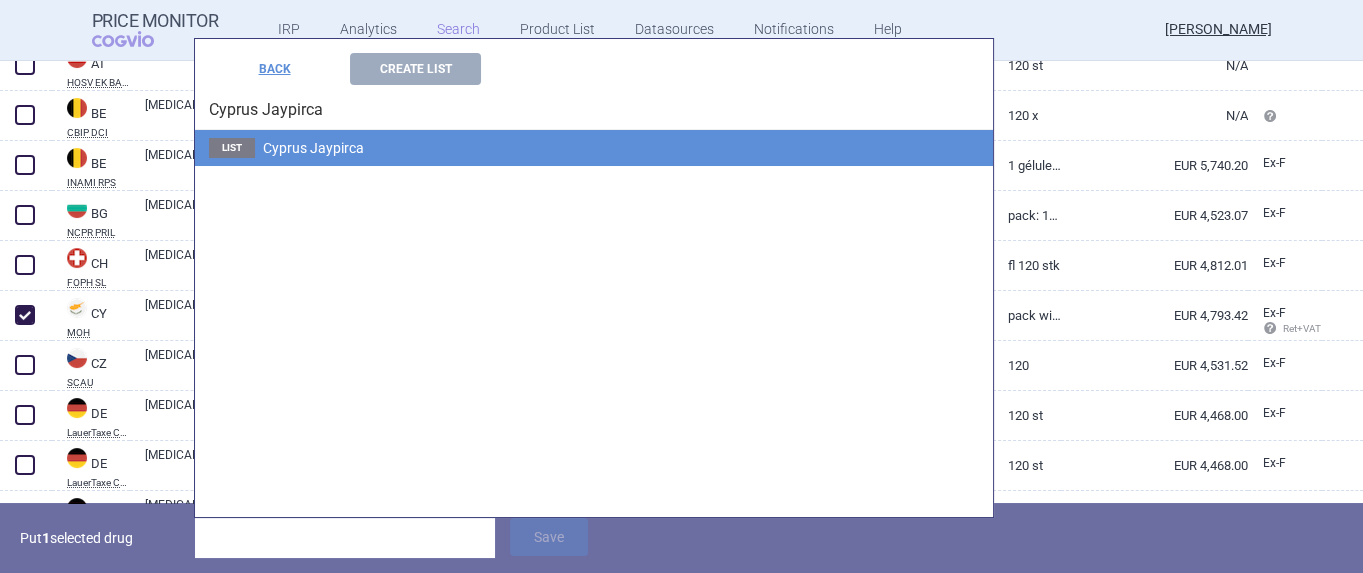 click on "List Cyprus Jaypirca" at bounding box center (594, 148) 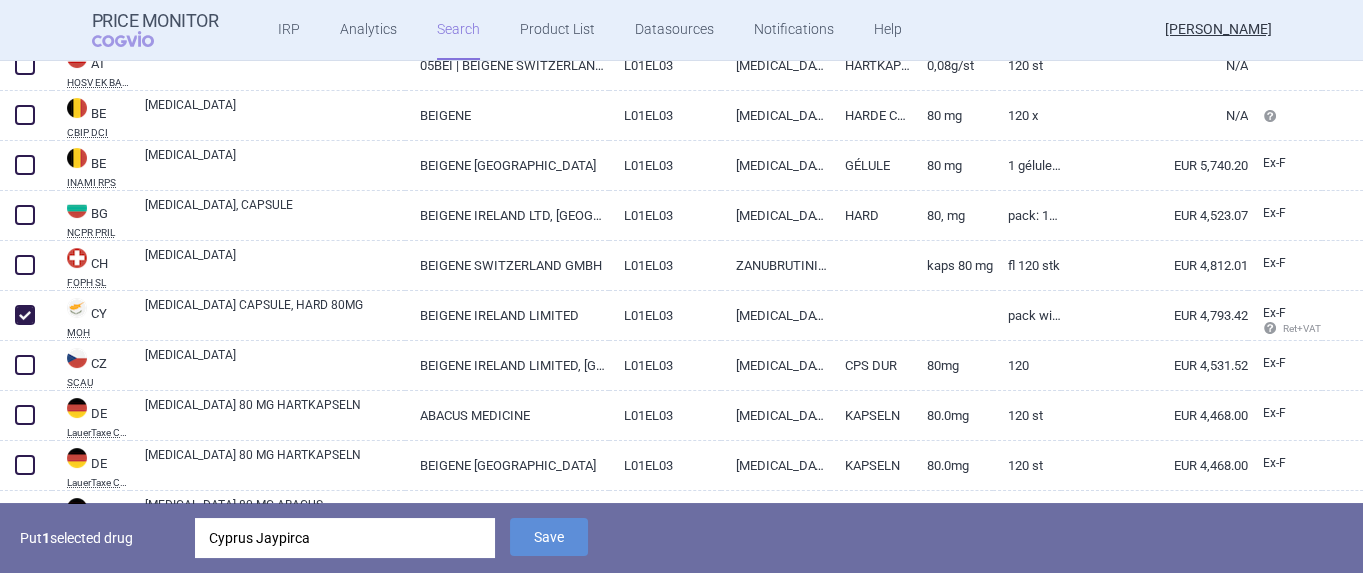click on "[MEDICAL_DATA]" at bounding box center [275, 164] 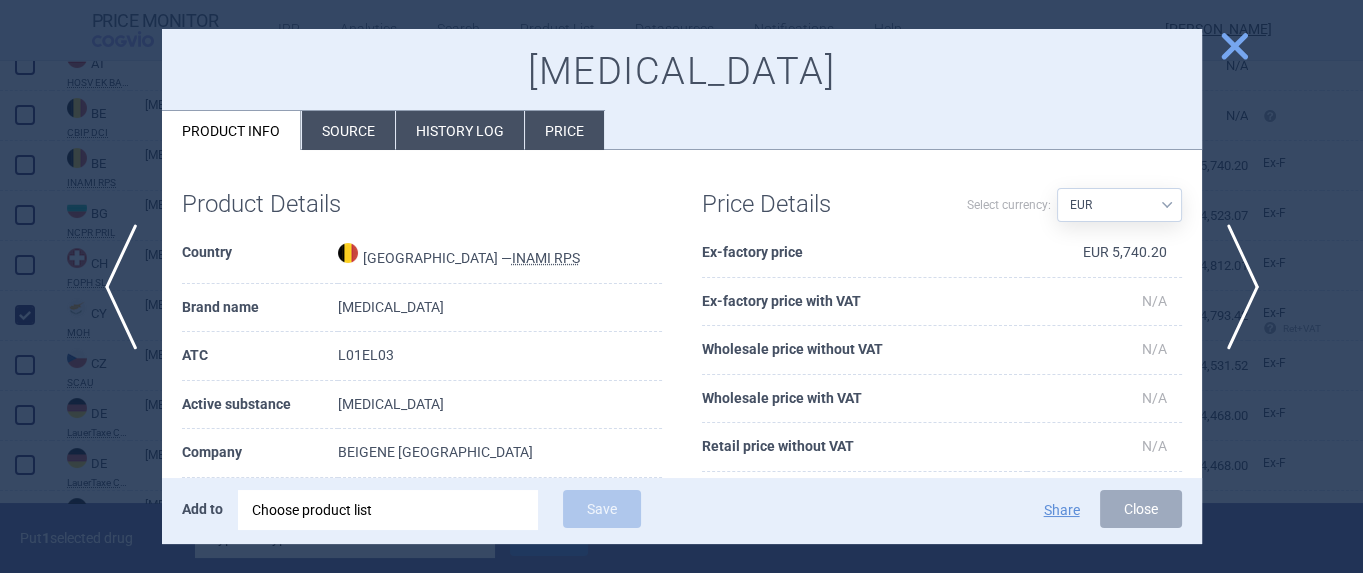 click on "close" at bounding box center (1234, 46) 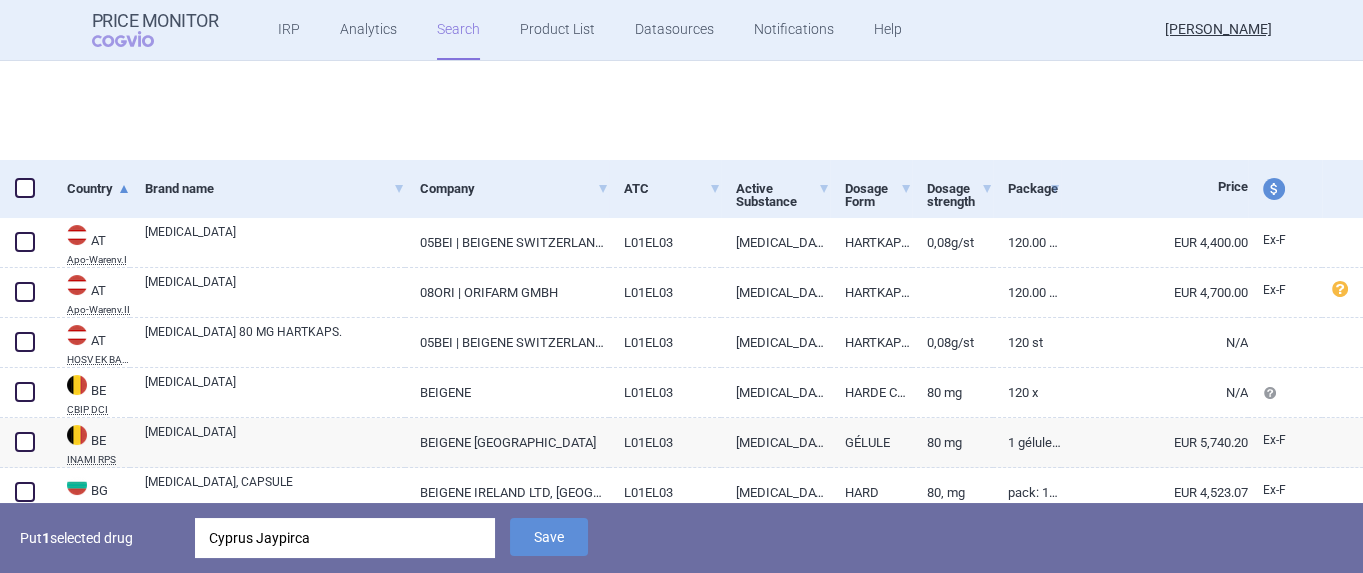 scroll, scrollTop: 0, scrollLeft: 0, axis: both 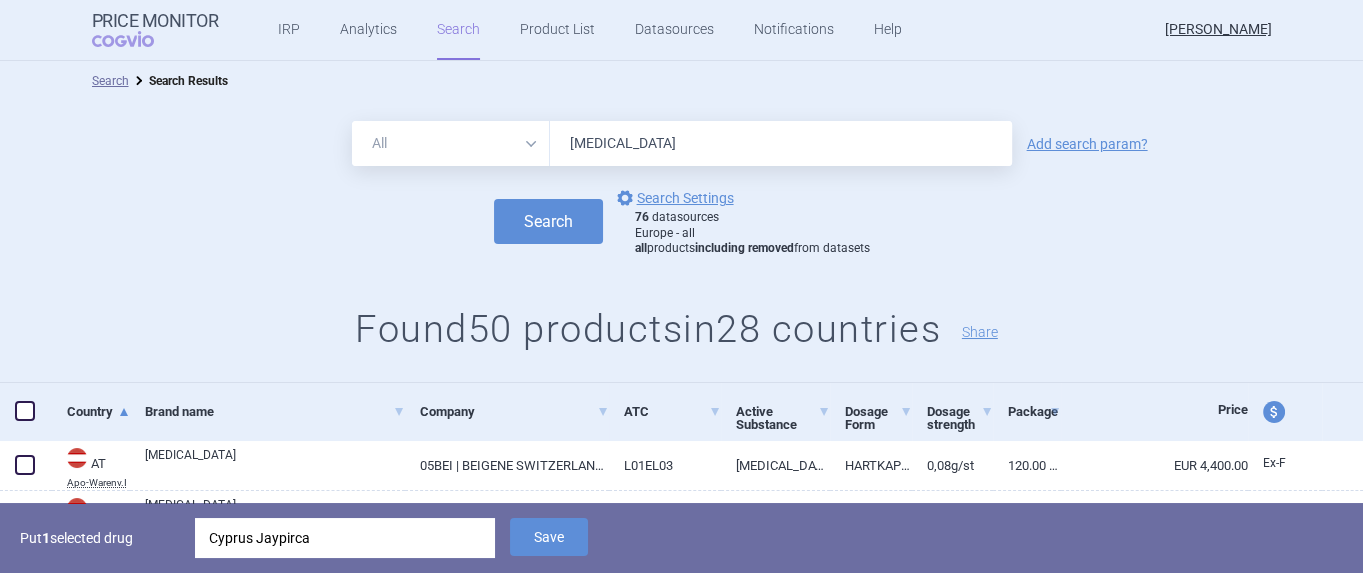 drag, startPoint x: 625, startPoint y: 151, endPoint x: 545, endPoint y: 137, distance: 81.21576 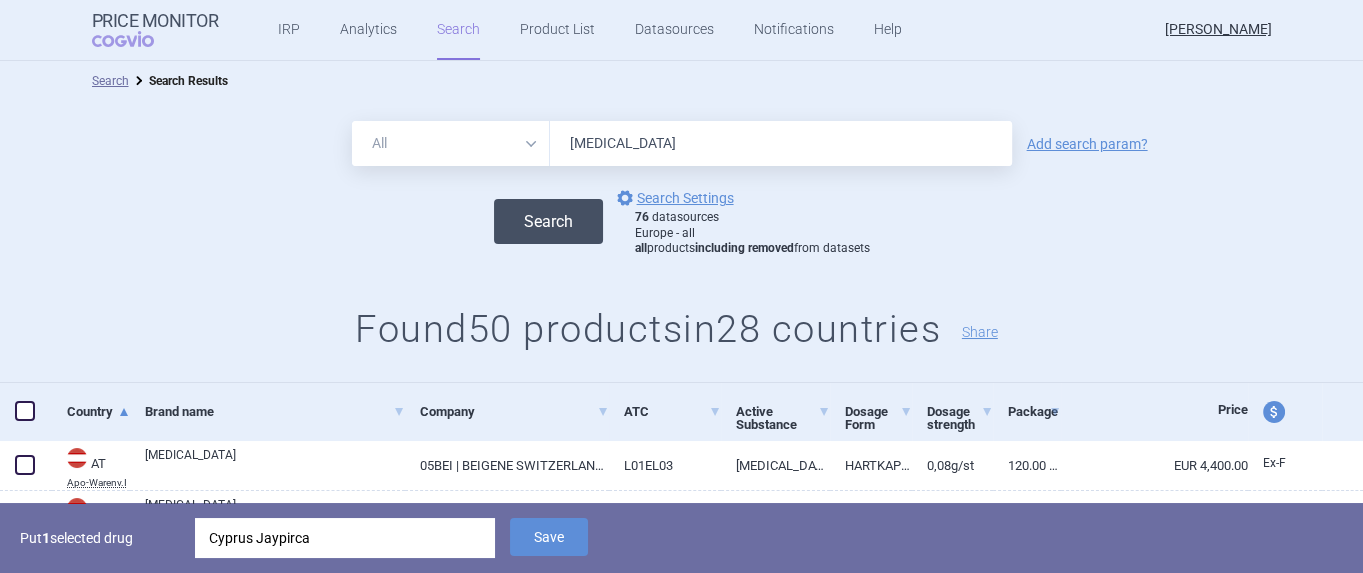 type on "[MEDICAL_DATA]" 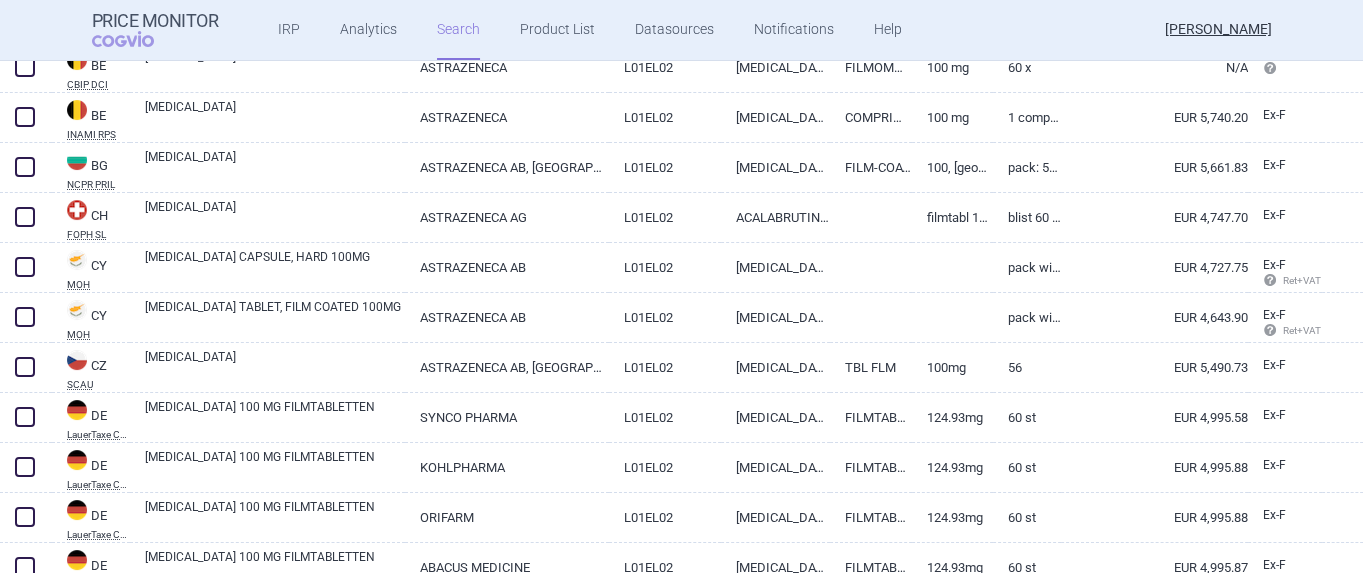 scroll, scrollTop: 500, scrollLeft: 0, axis: vertical 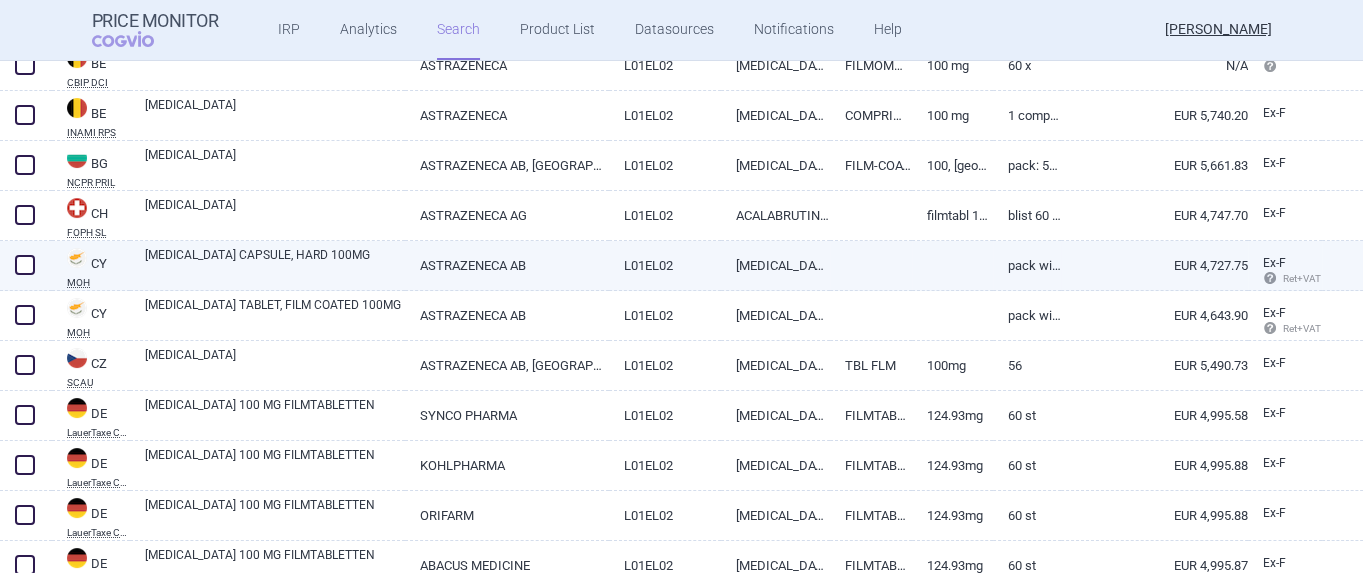 click at bounding box center (25, 265) 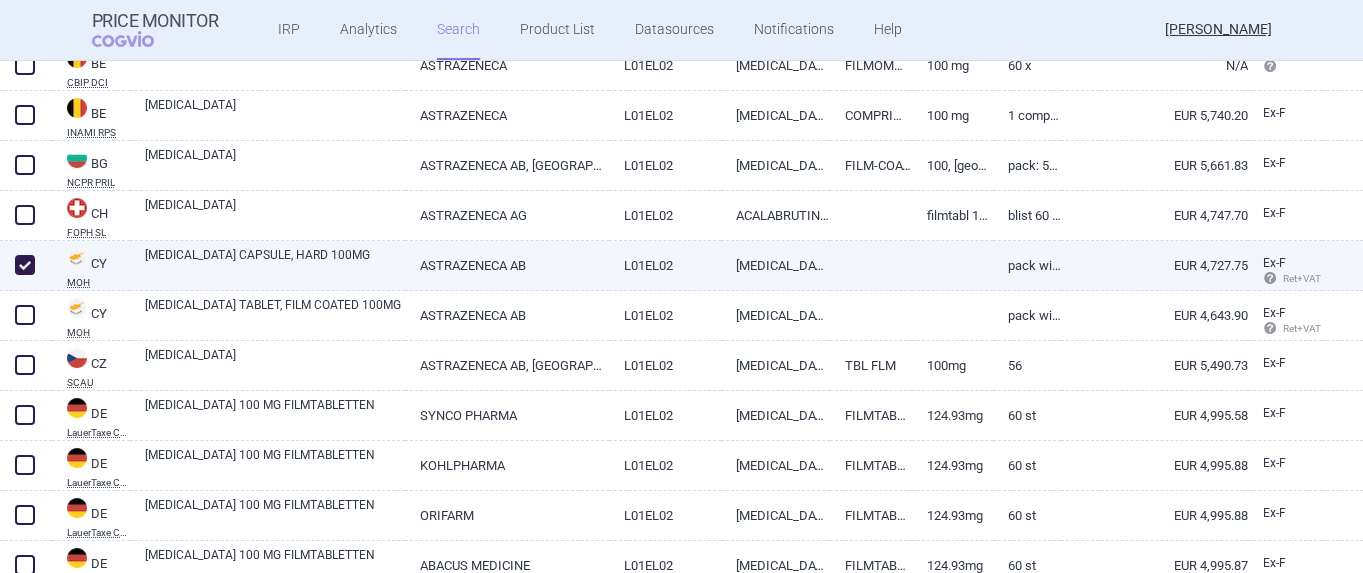 checkbox on "true" 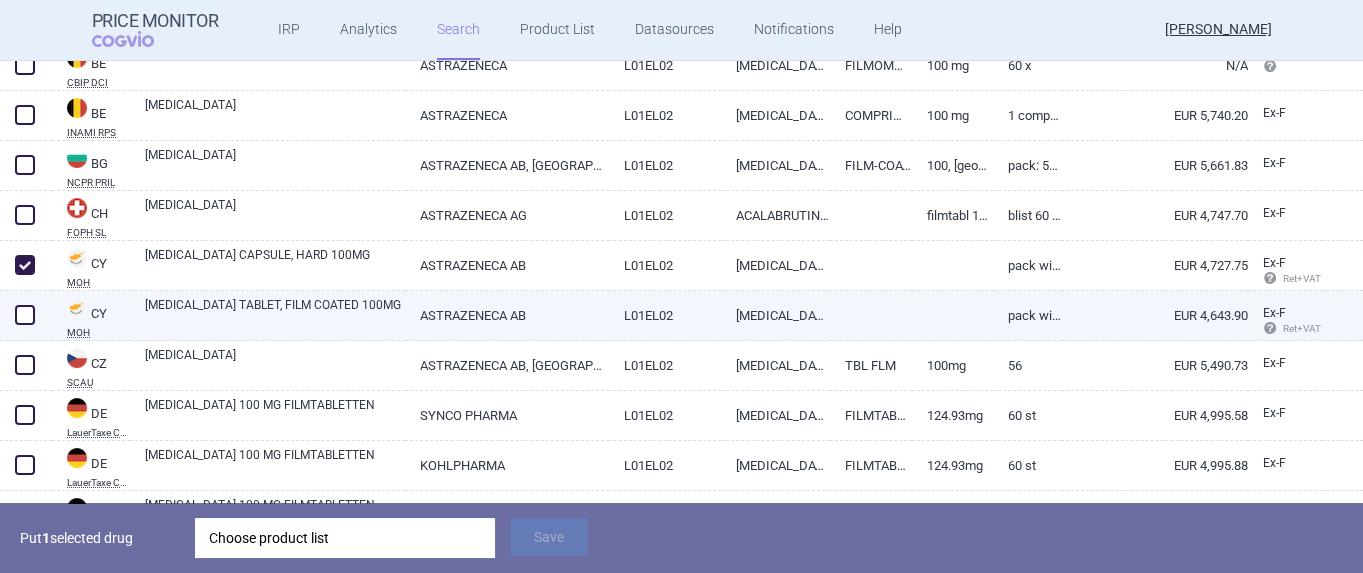 click at bounding box center (25, 315) 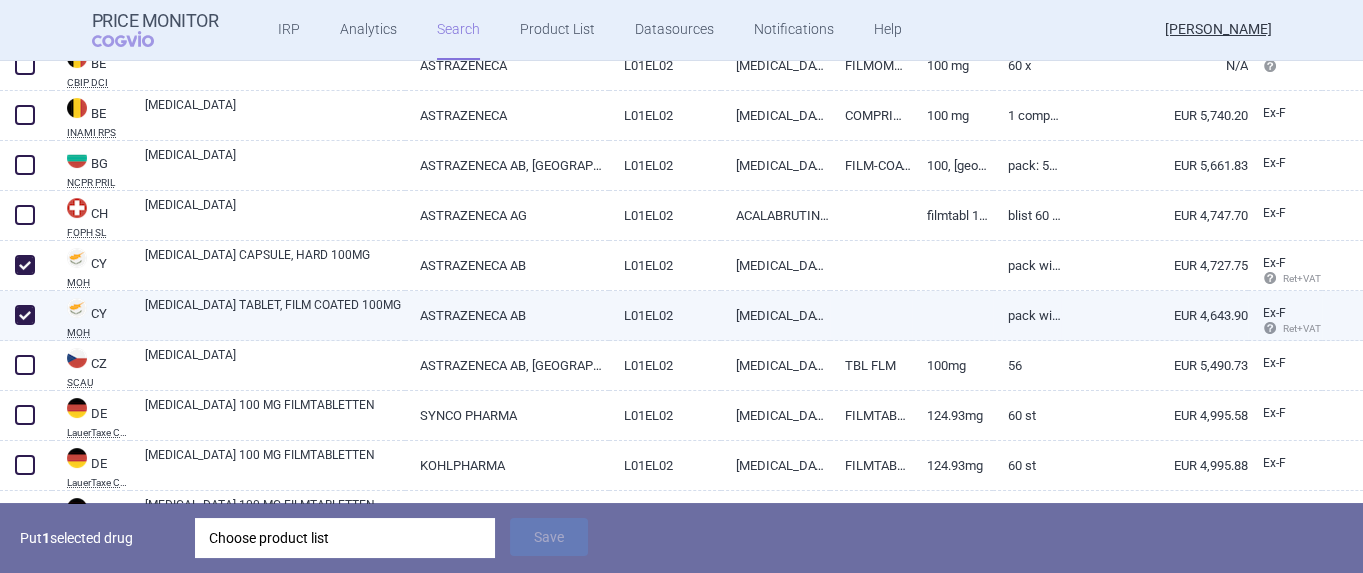 checkbox on "true" 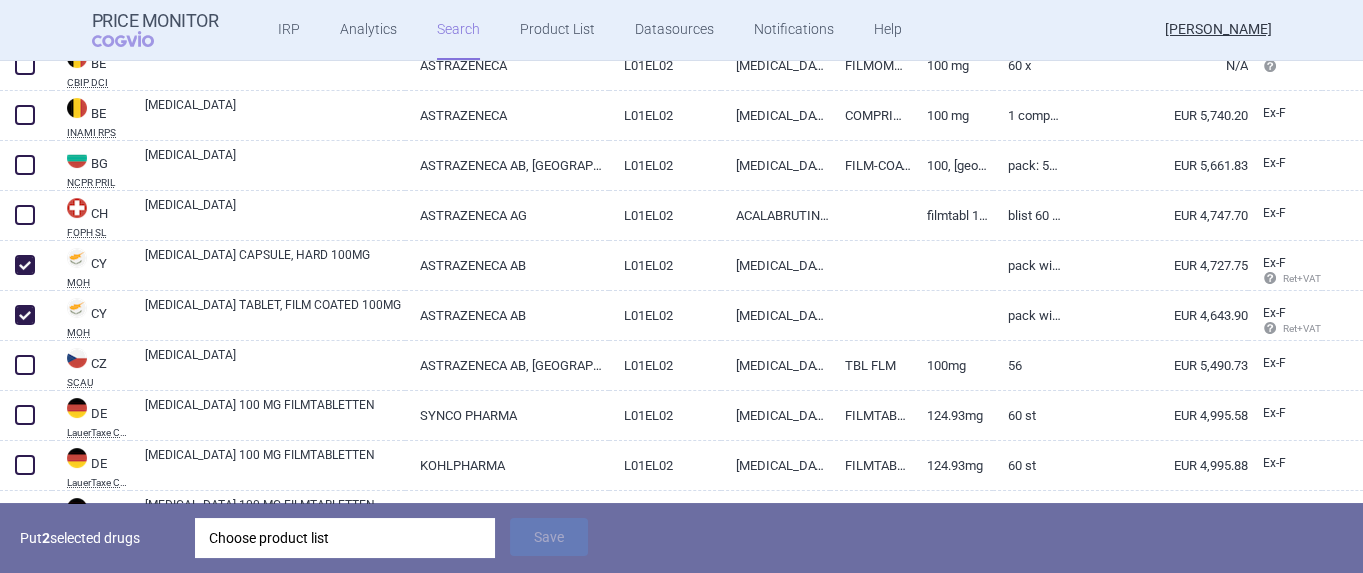 click on "Choose product list" at bounding box center (345, 538) 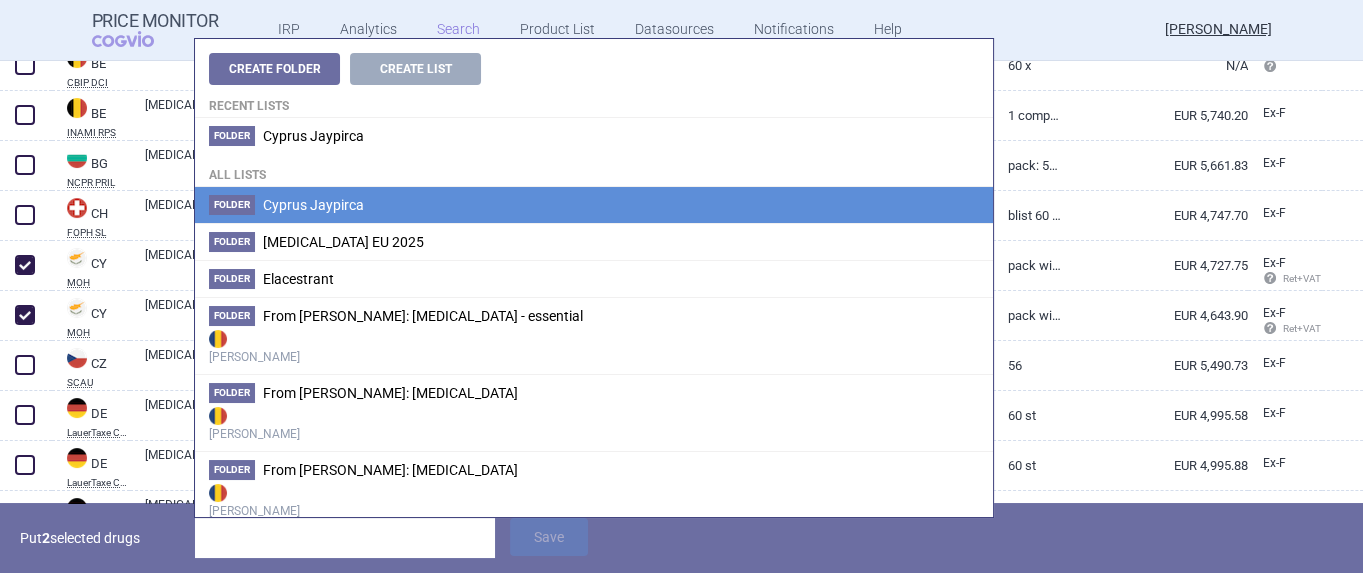 click on "Cyprus Jaypirca" at bounding box center (313, 205) 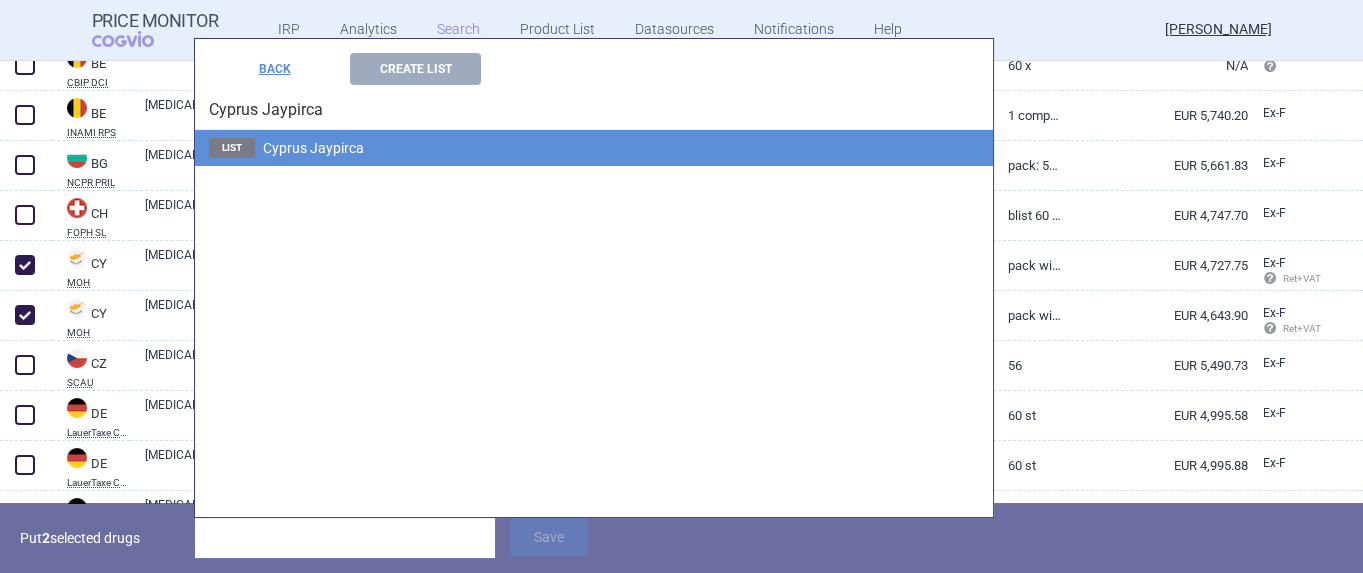 click on "Cyprus Jaypirca" at bounding box center (313, 148) 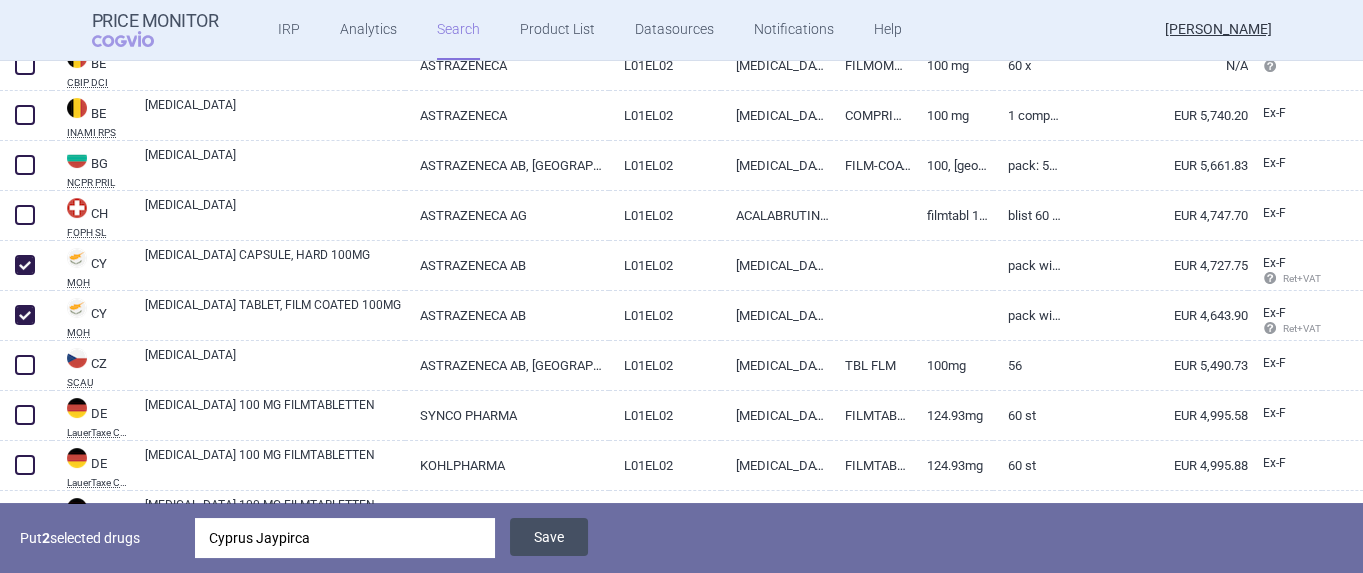 click on "Save" at bounding box center [549, 537] 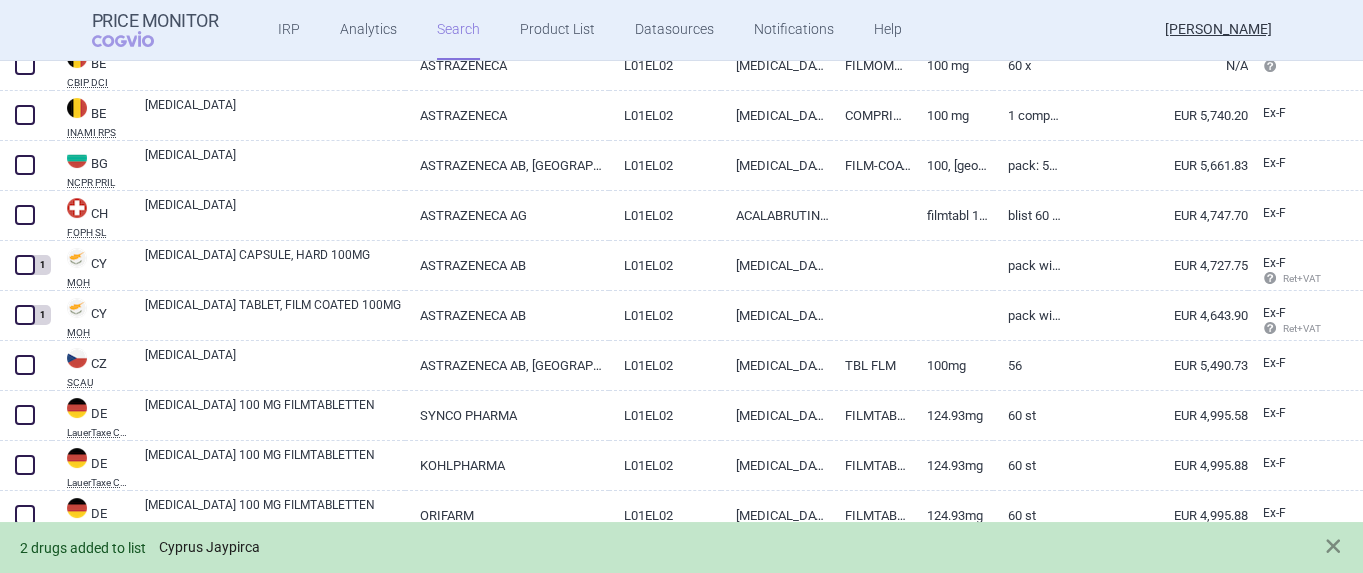 click on "Cyprus Jaypirca" at bounding box center (209, 547) 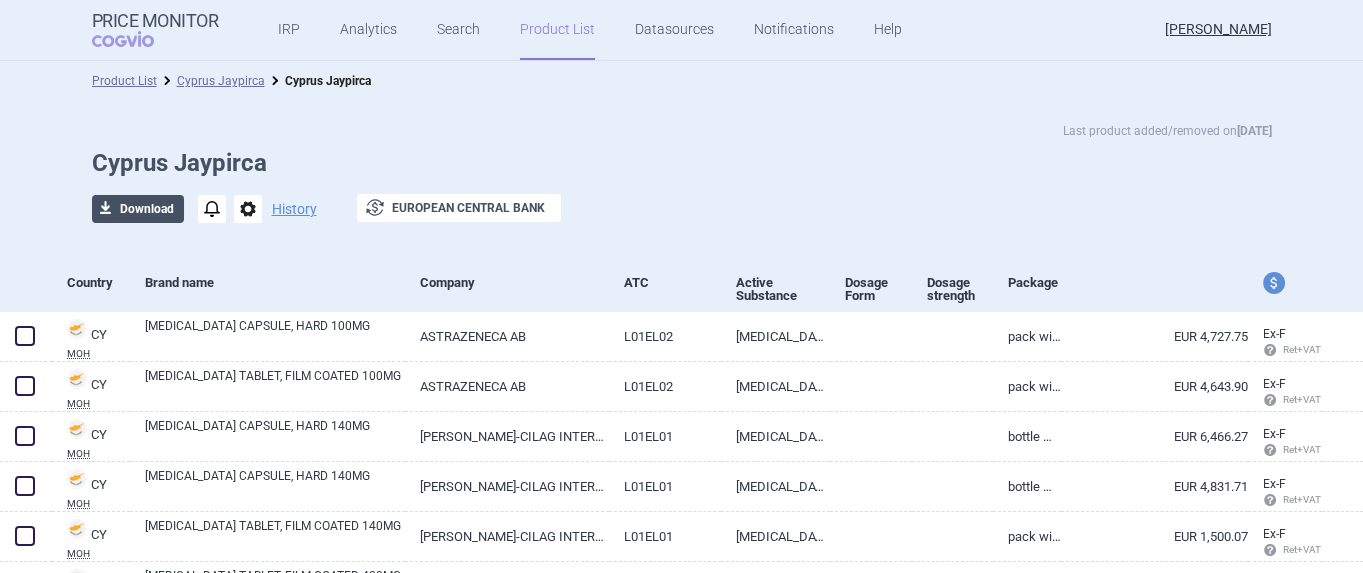 click on "download  Download" at bounding box center [138, 209] 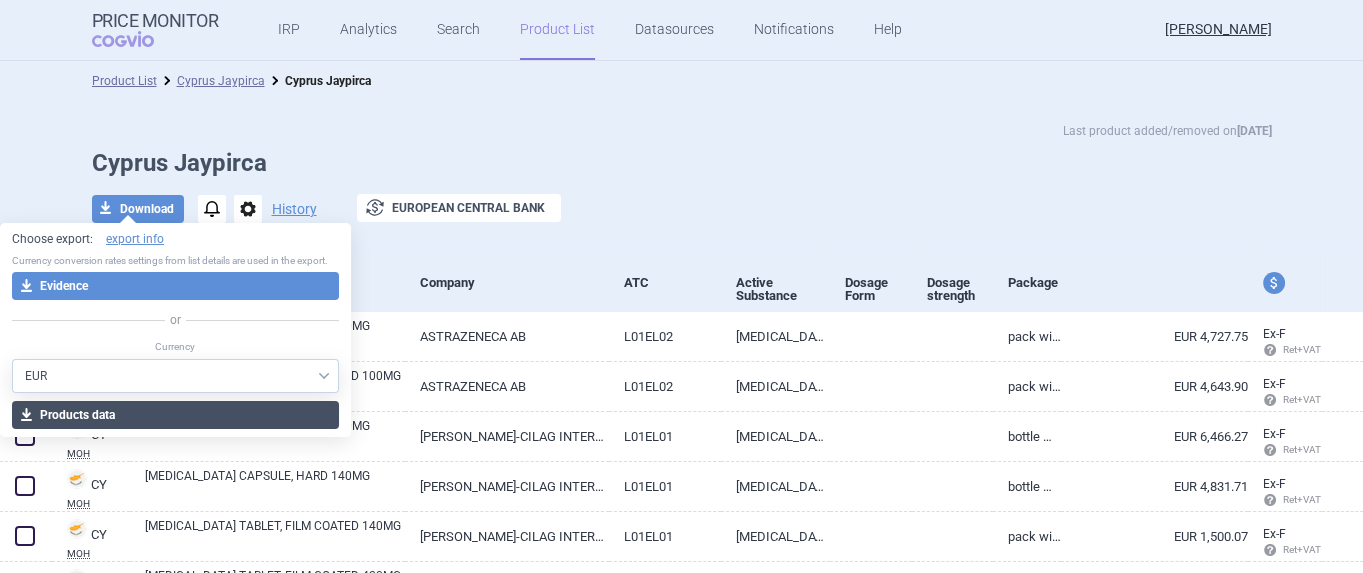 click on "download  Products data" at bounding box center [175, 415] 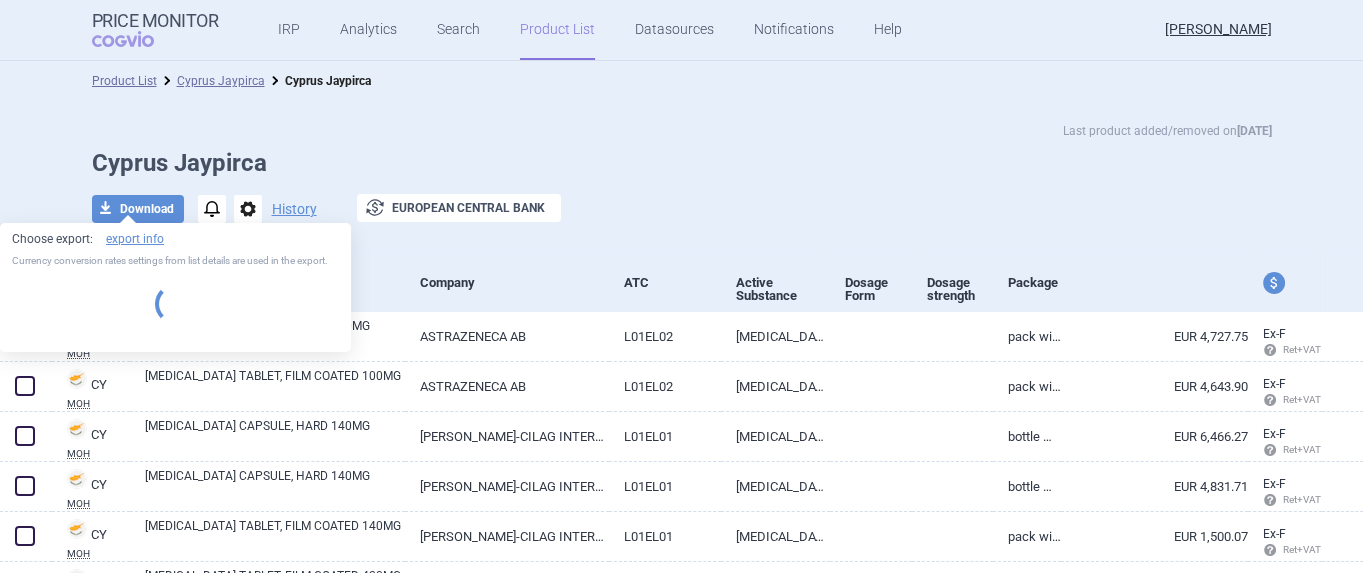 select on "EUR" 